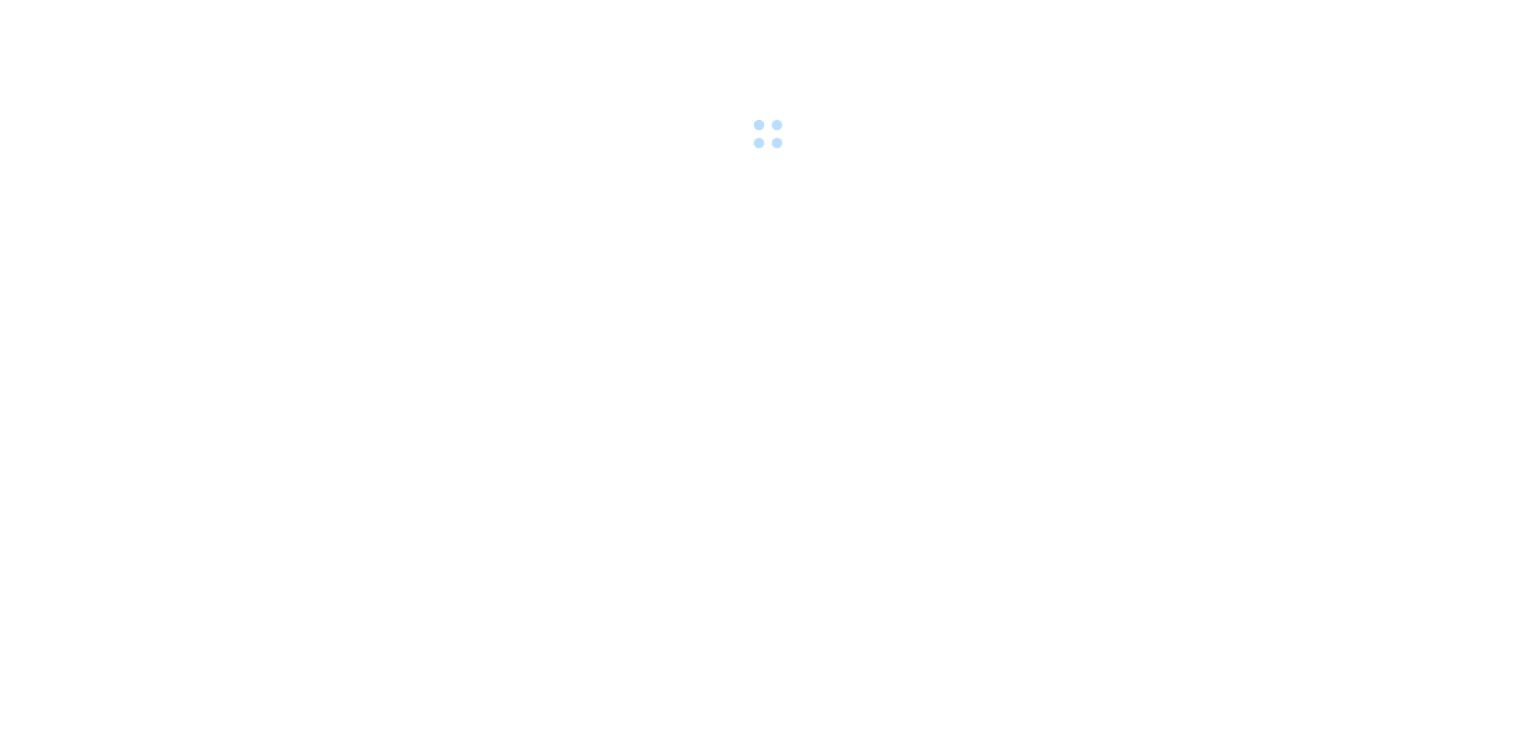 scroll, scrollTop: 0, scrollLeft: 0, axis: both 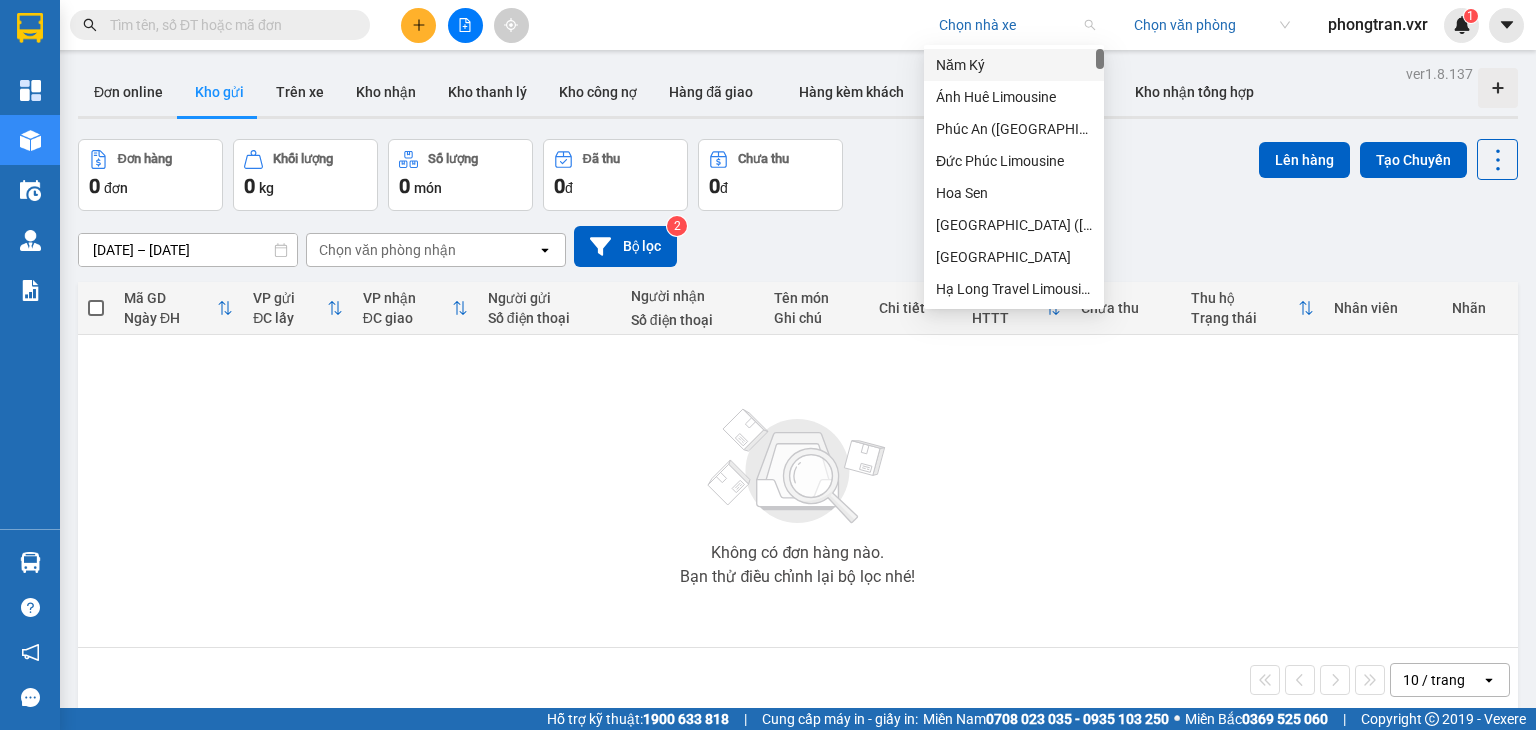 click at bounding box center [1010, 25] 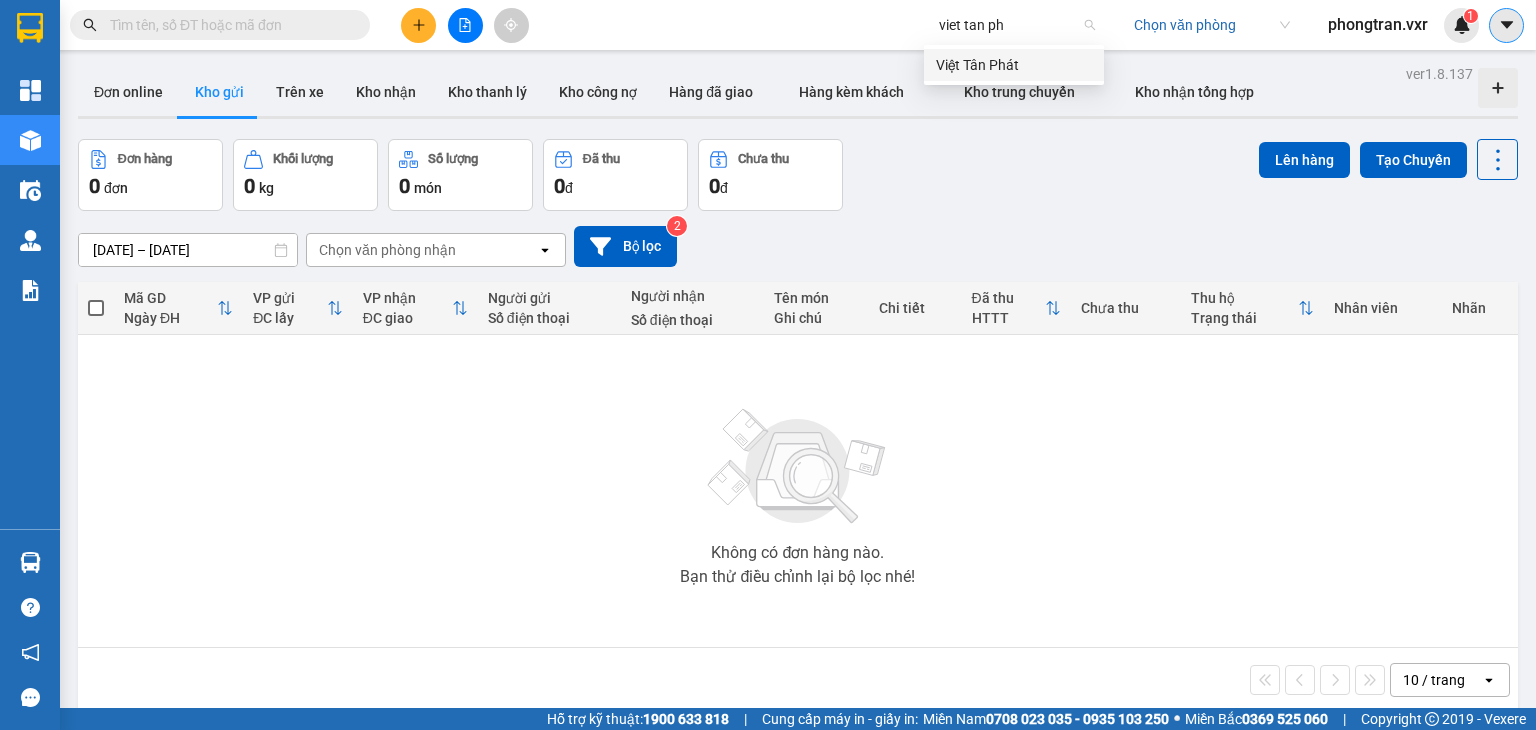 type on "viet tan ph" 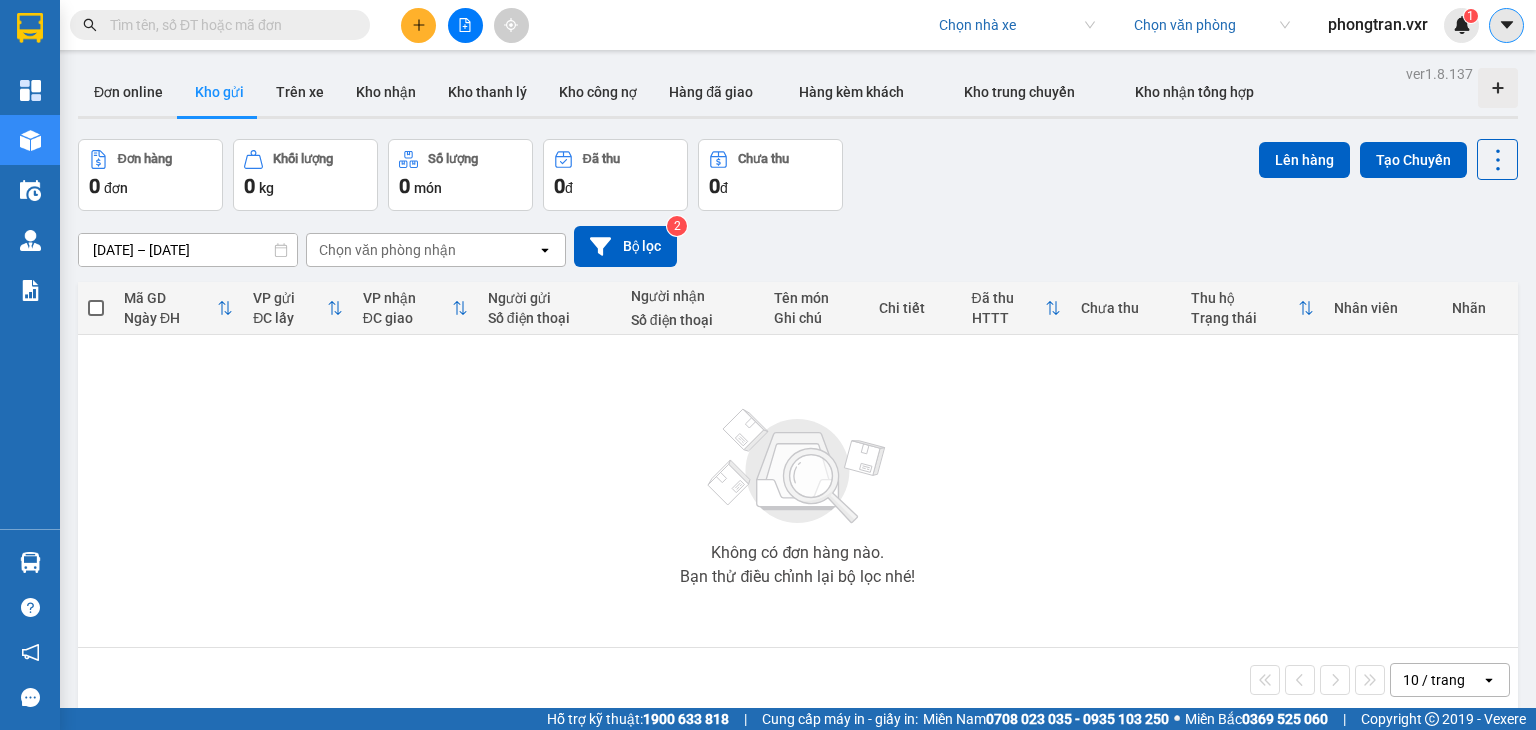 click at bounding box center (1506, 25) 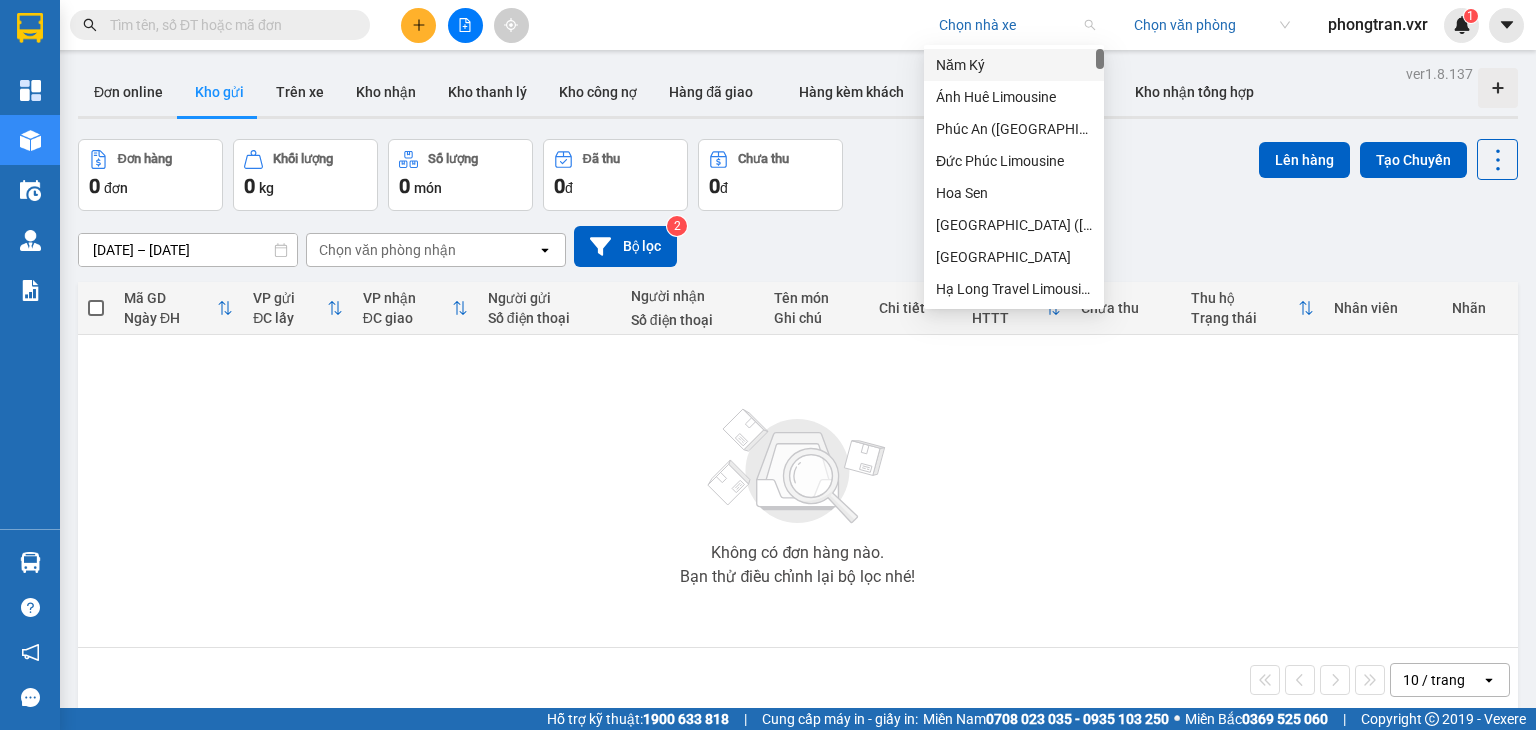 click at bounding box center (1010, 25) 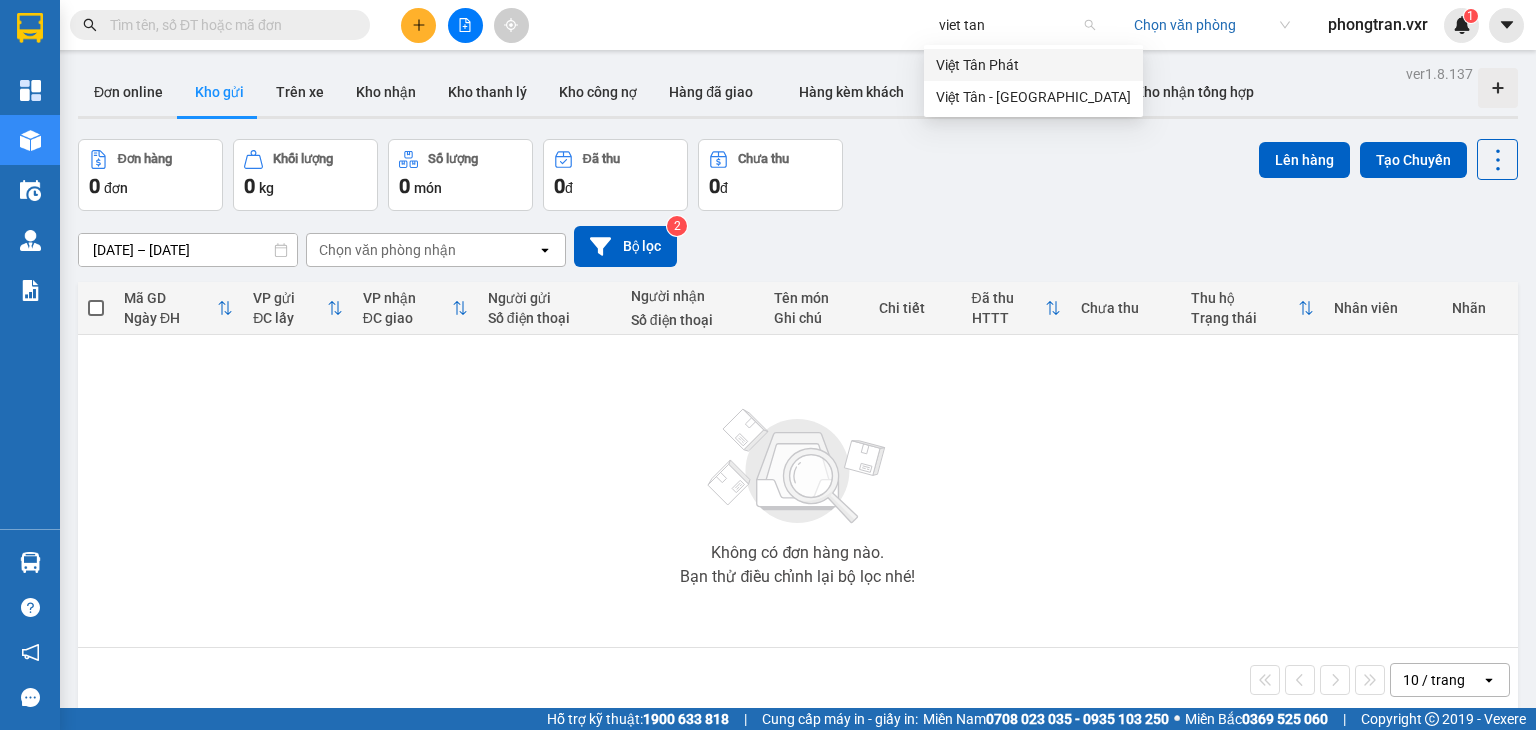 type on "viet tan" 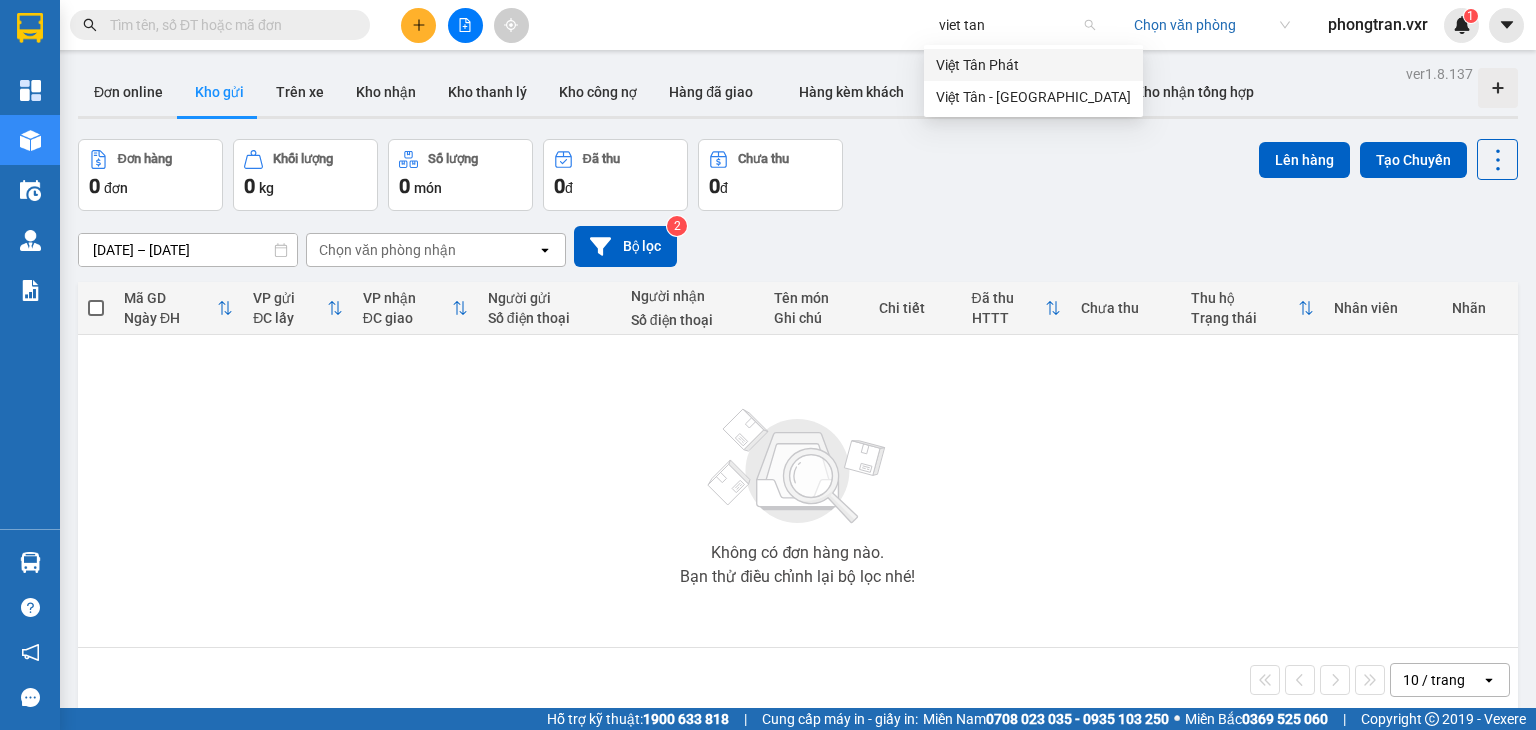 type 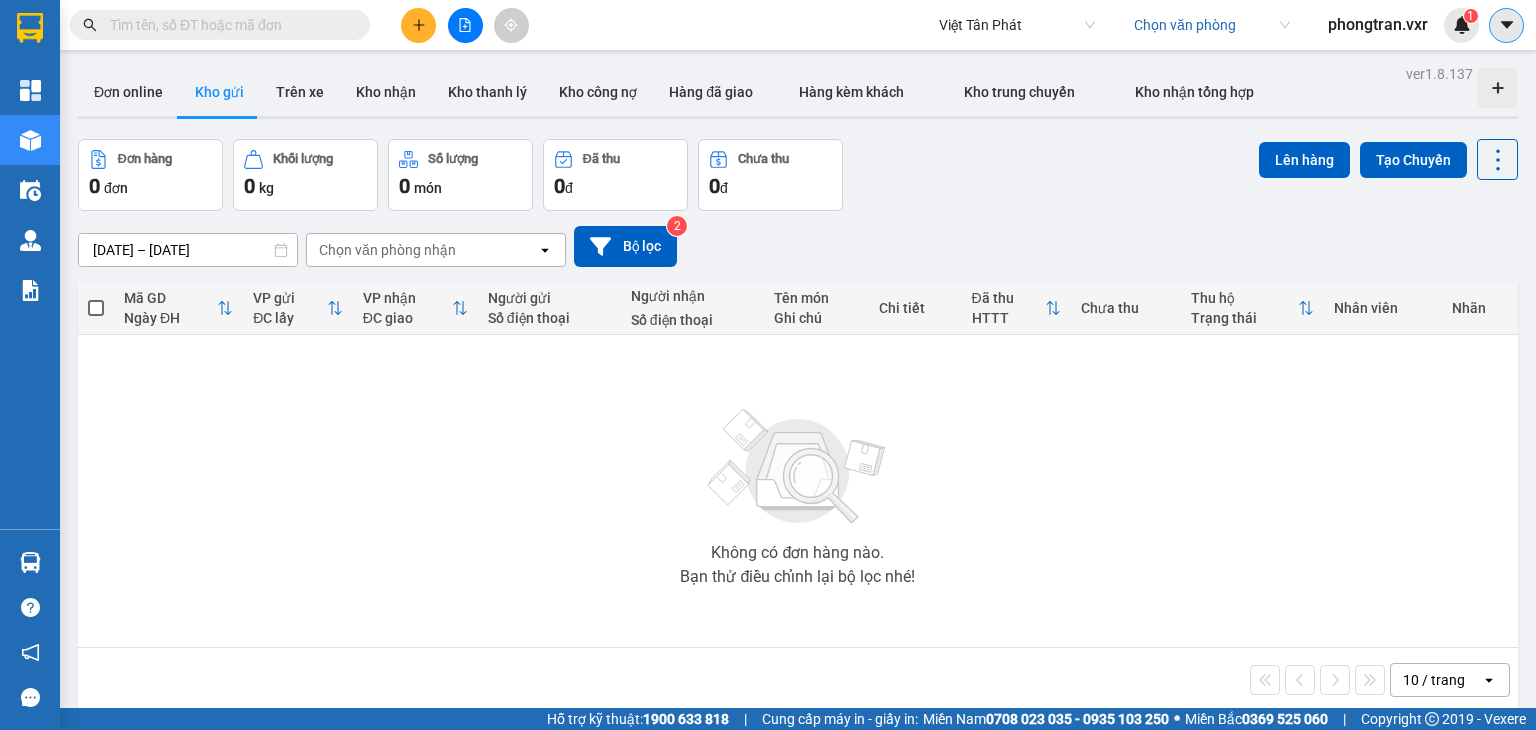 click 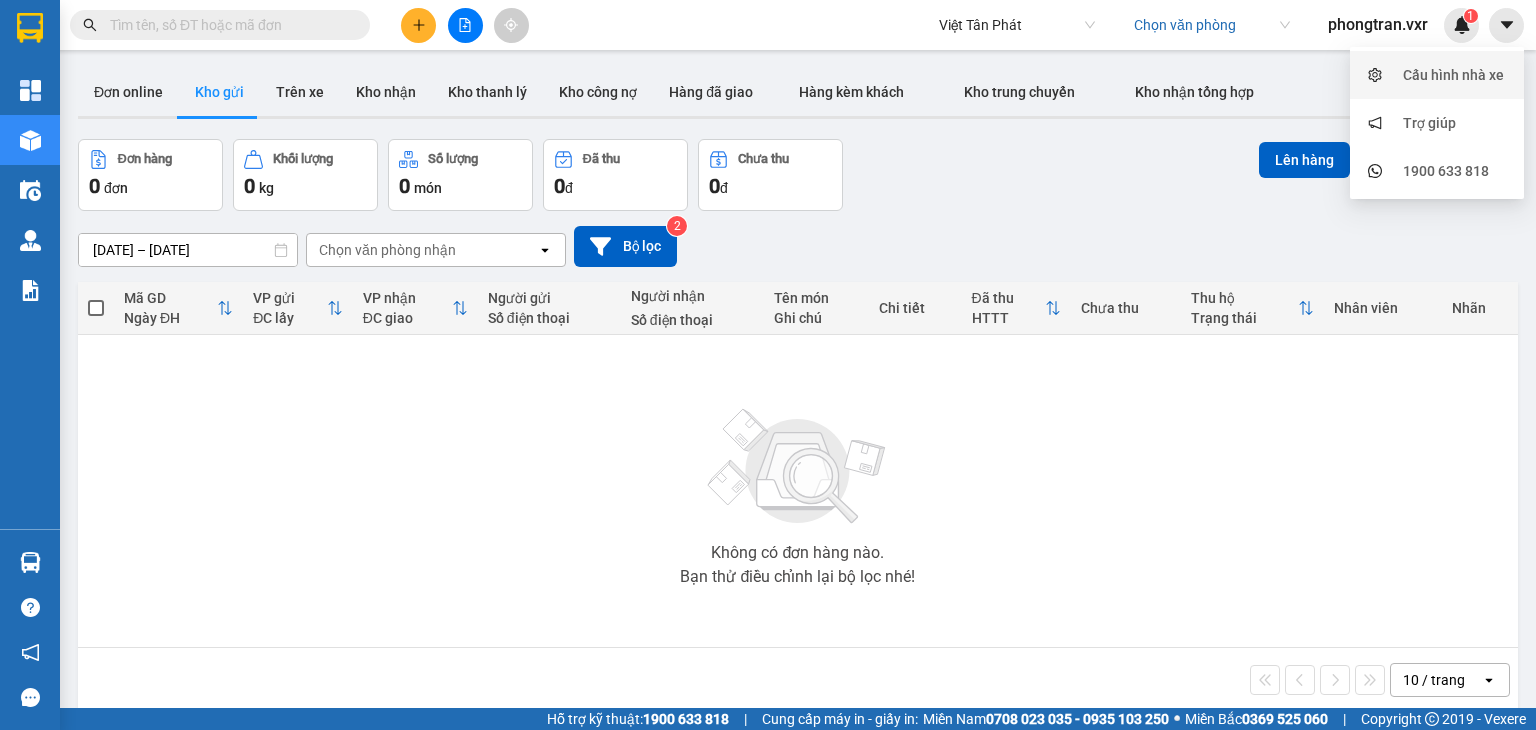 click on "Cấu hình nhà xe" at bounding box center (1437, 75) 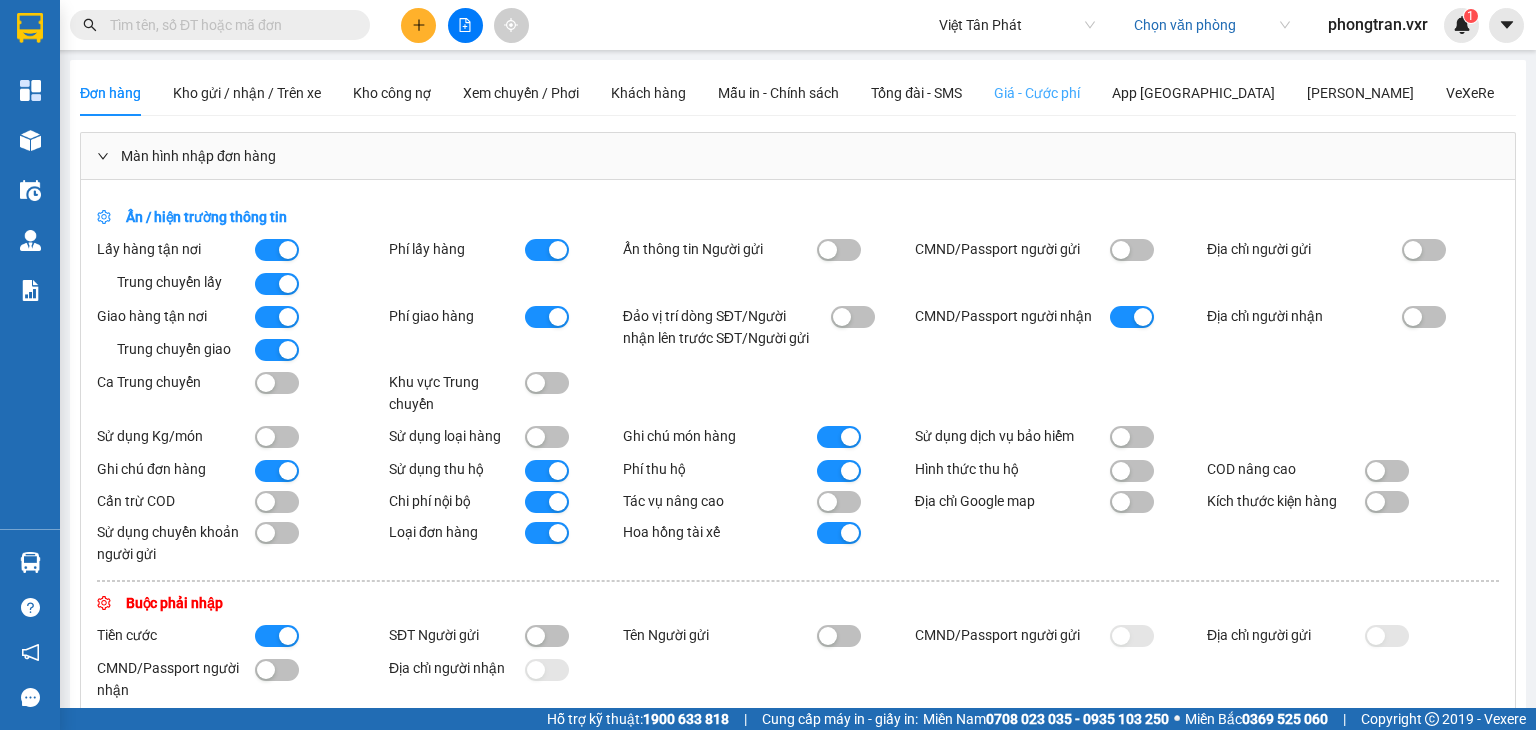 click on "Giá - Cước phí" at bounding box center [1037, 93] 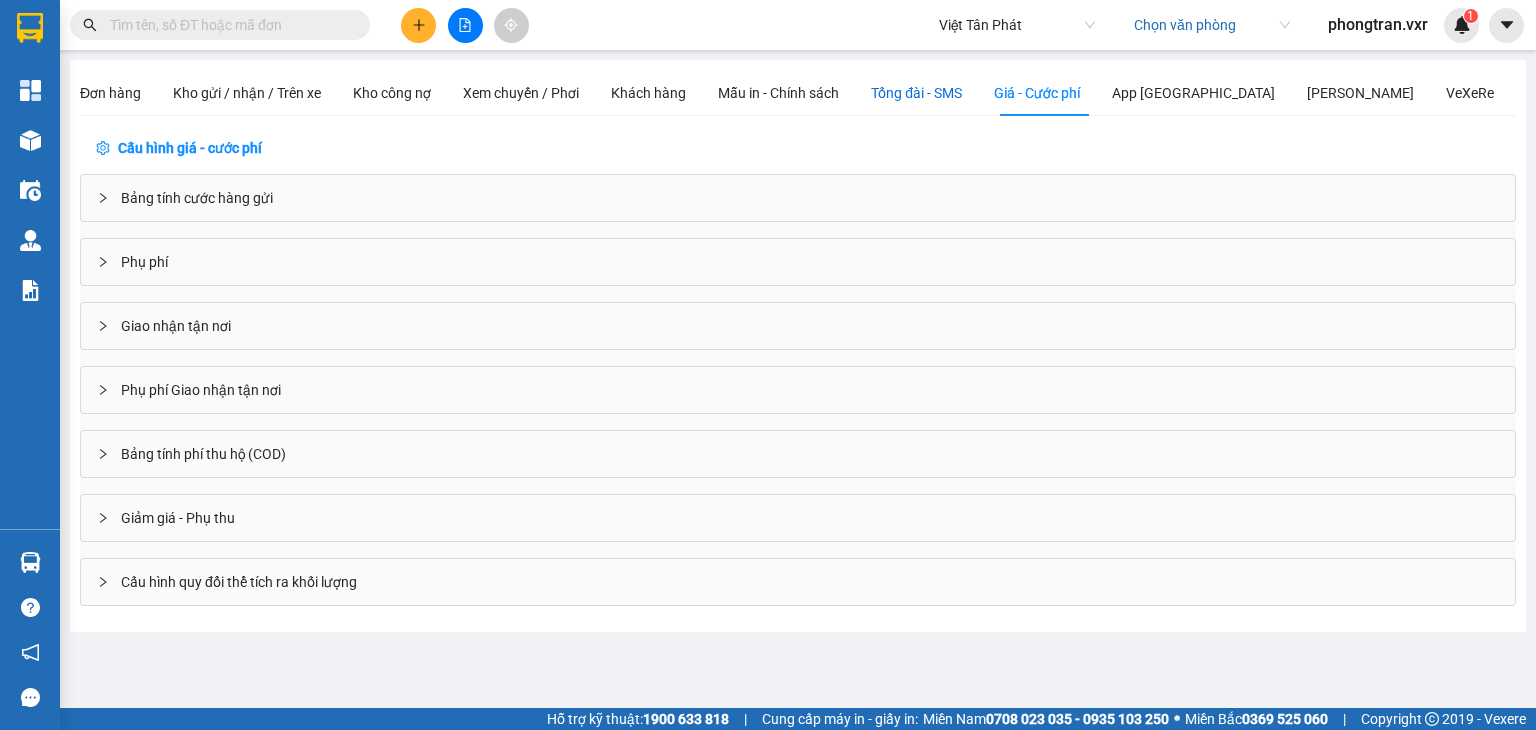 click on "Tổng đài - SMS" at bounding box center [916, 93] 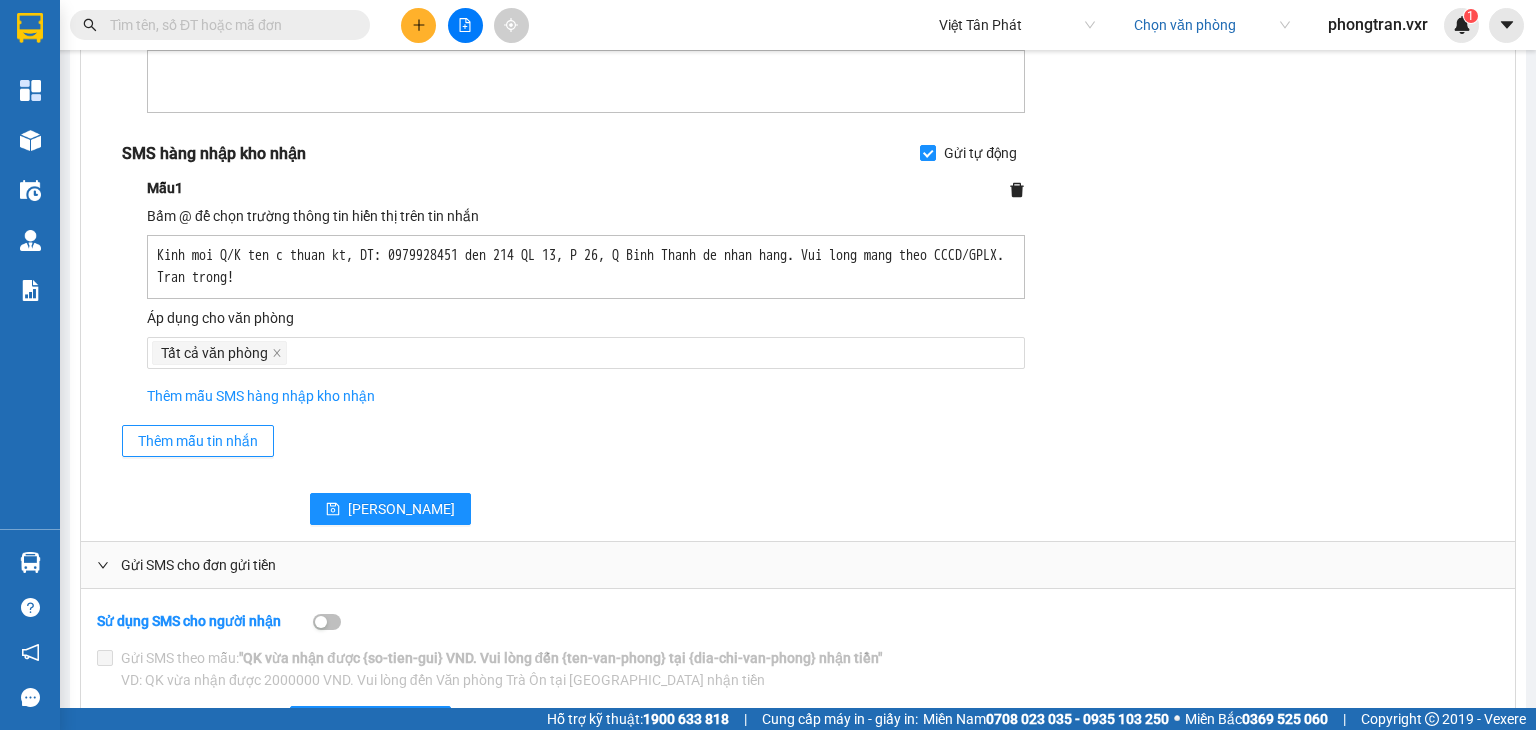scroll, scrollTop: 353, scrollLeft: 0, axis: vertical 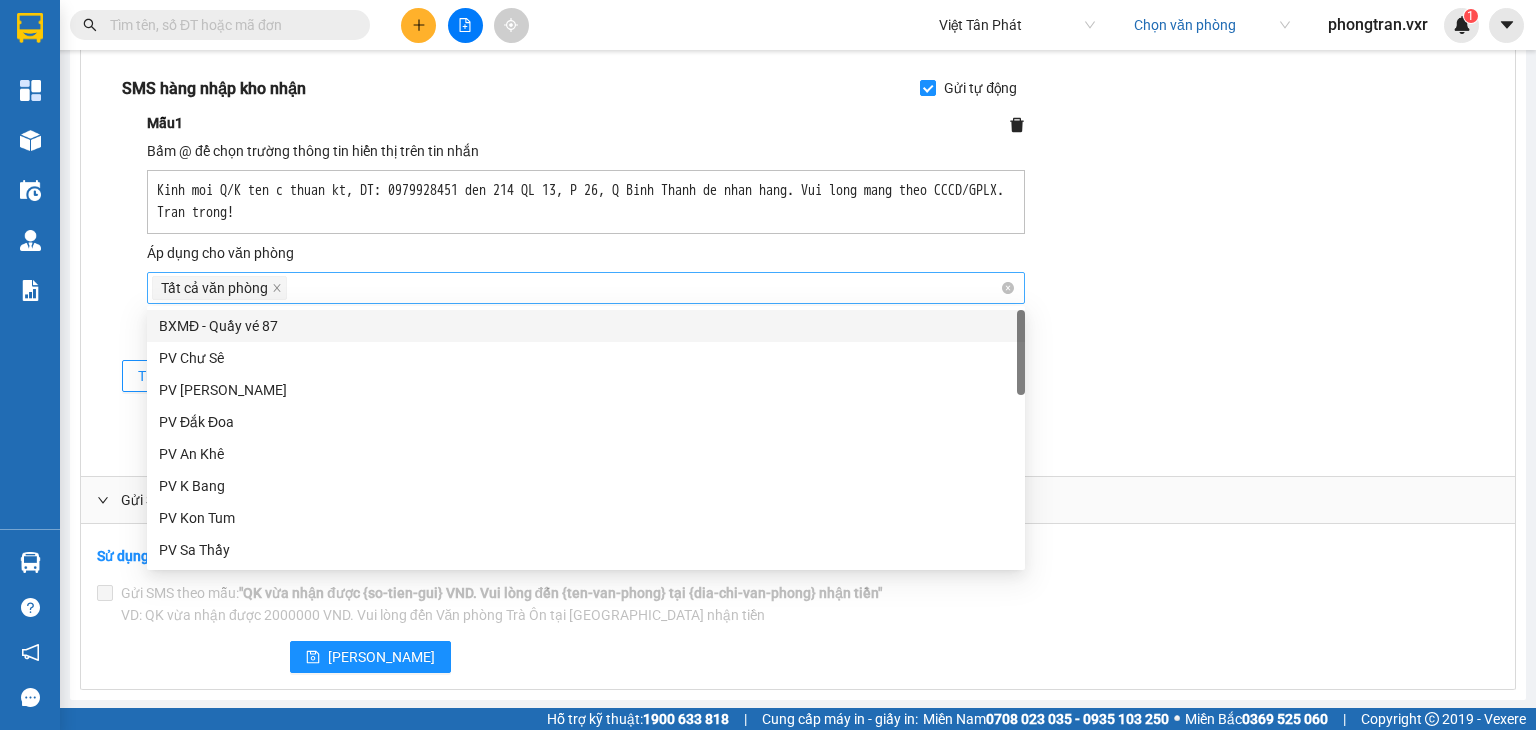 click on "Tất cả văn phòng" at bounding box center (576, 288) 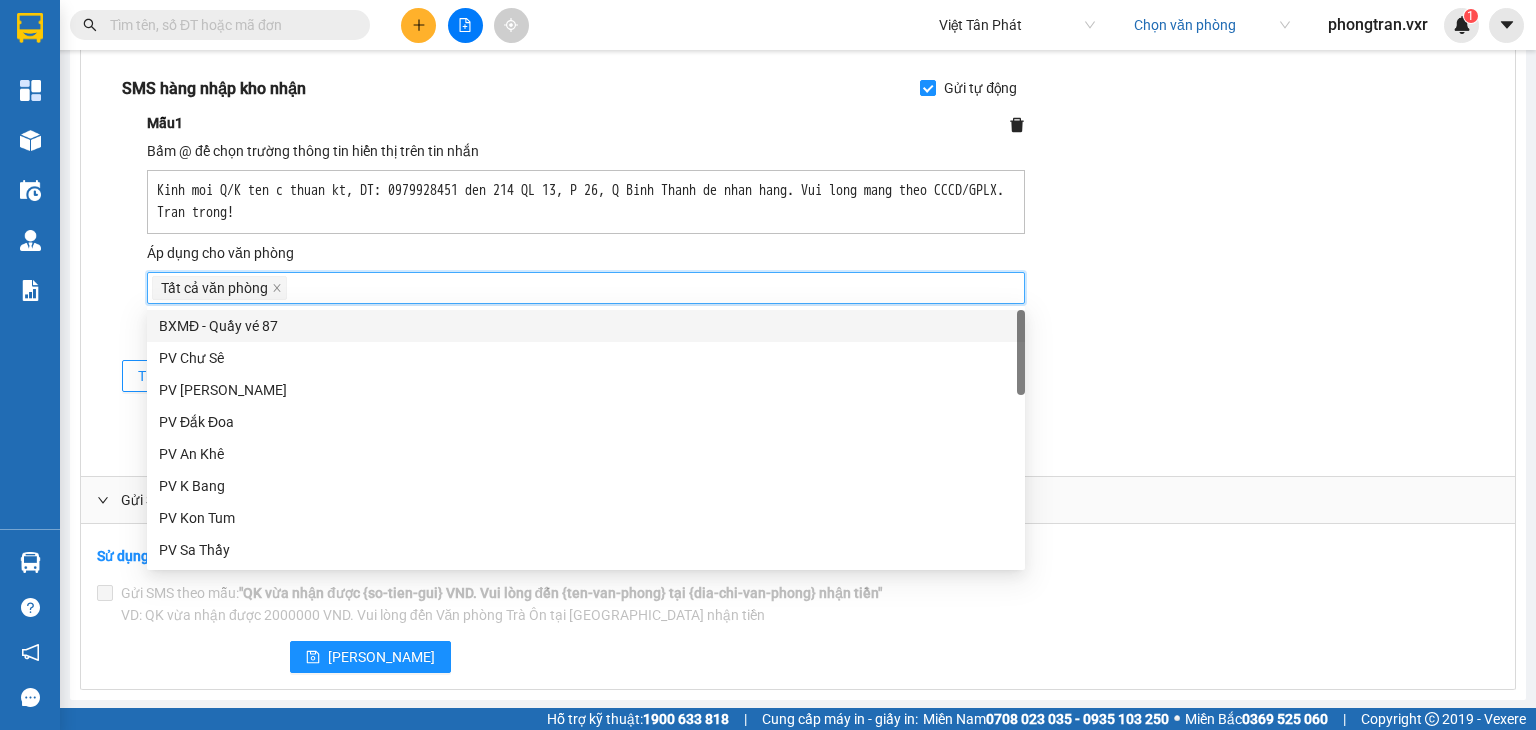 click on "Mẫu  1 Bấm @ để chọn trường thông tin hiển thị trên tin nhắn Kinh moi Q/K ten c thuan kt, DT: 0979928451 den 214 QL 13, P 26, Q Binh [GEOGRAPHIC_DATA]. Vui long mang theo CCCD/GPLX. Tran trong!   Kinh moi Q/K ten c thuan kt, DT: 0979928451 den 214 QL 13, P 26, Q Binh Thanh de nhan hang. Vui long mang theo CCCD/GPLX. Tran trong! Áp dụng cho văn phòng Tất cả văn phòng" at bounding box center (586, 216) 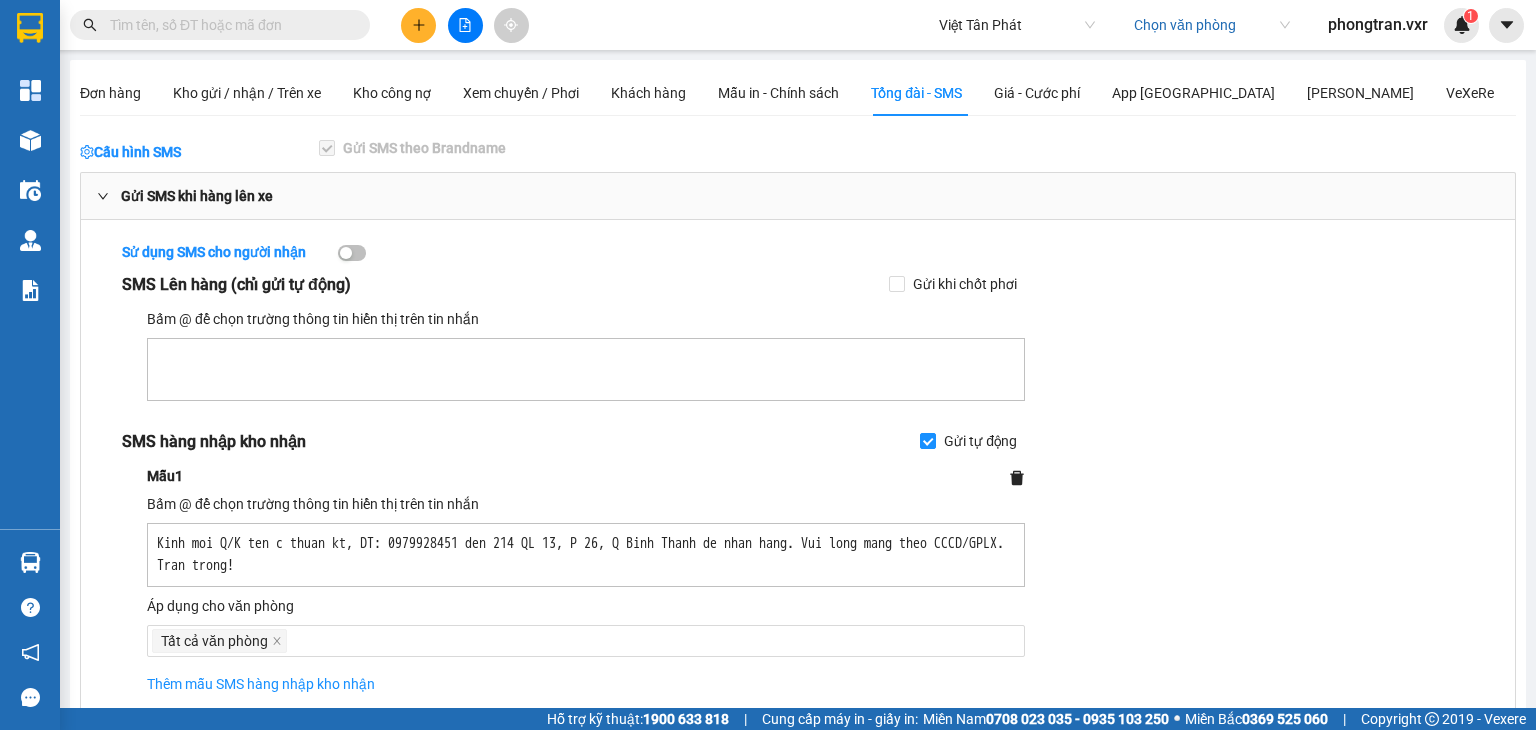 scroll, scrollTop: 0, scrollLeft: 0, axis: both 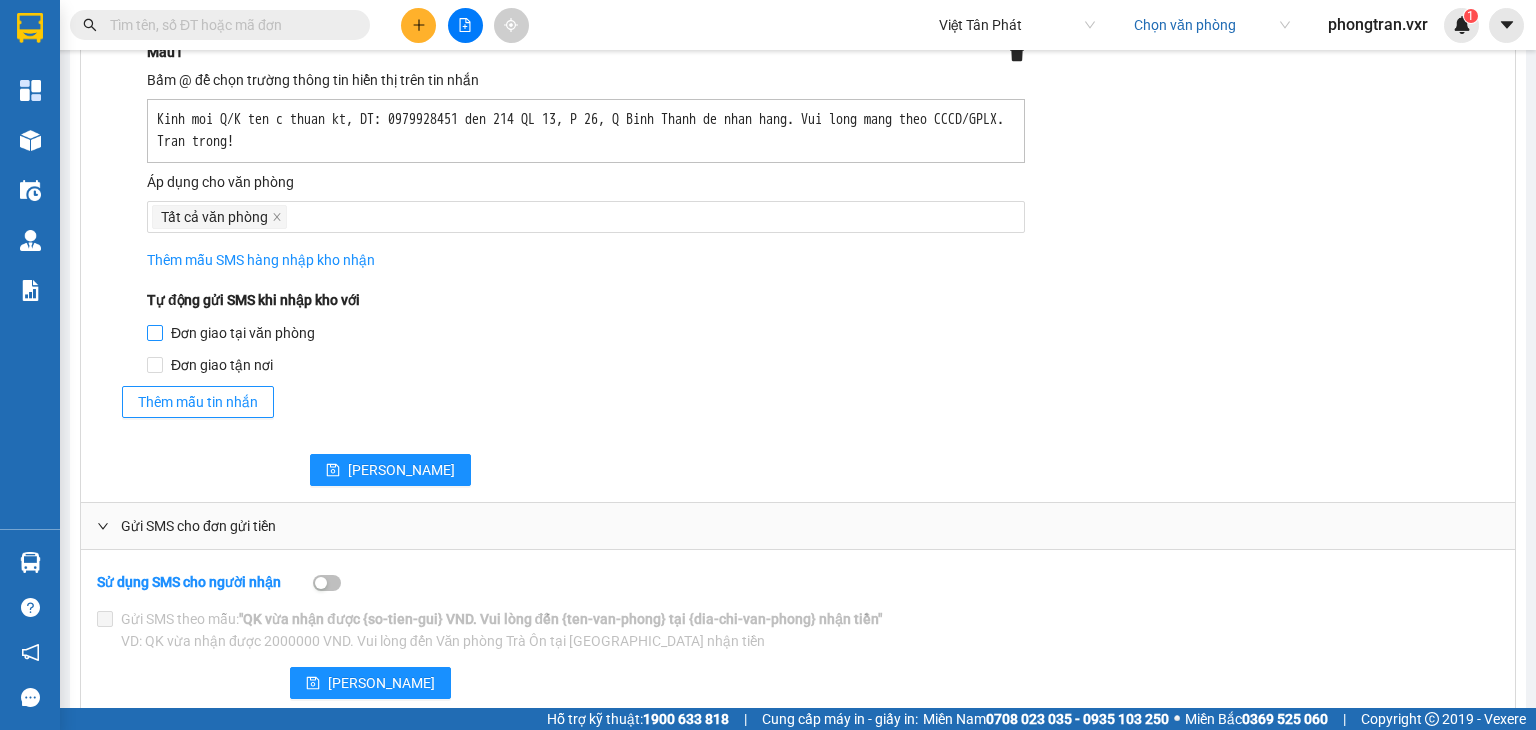 click on "Đơn giao tại văn phòng" at bounding box center [243, 333] 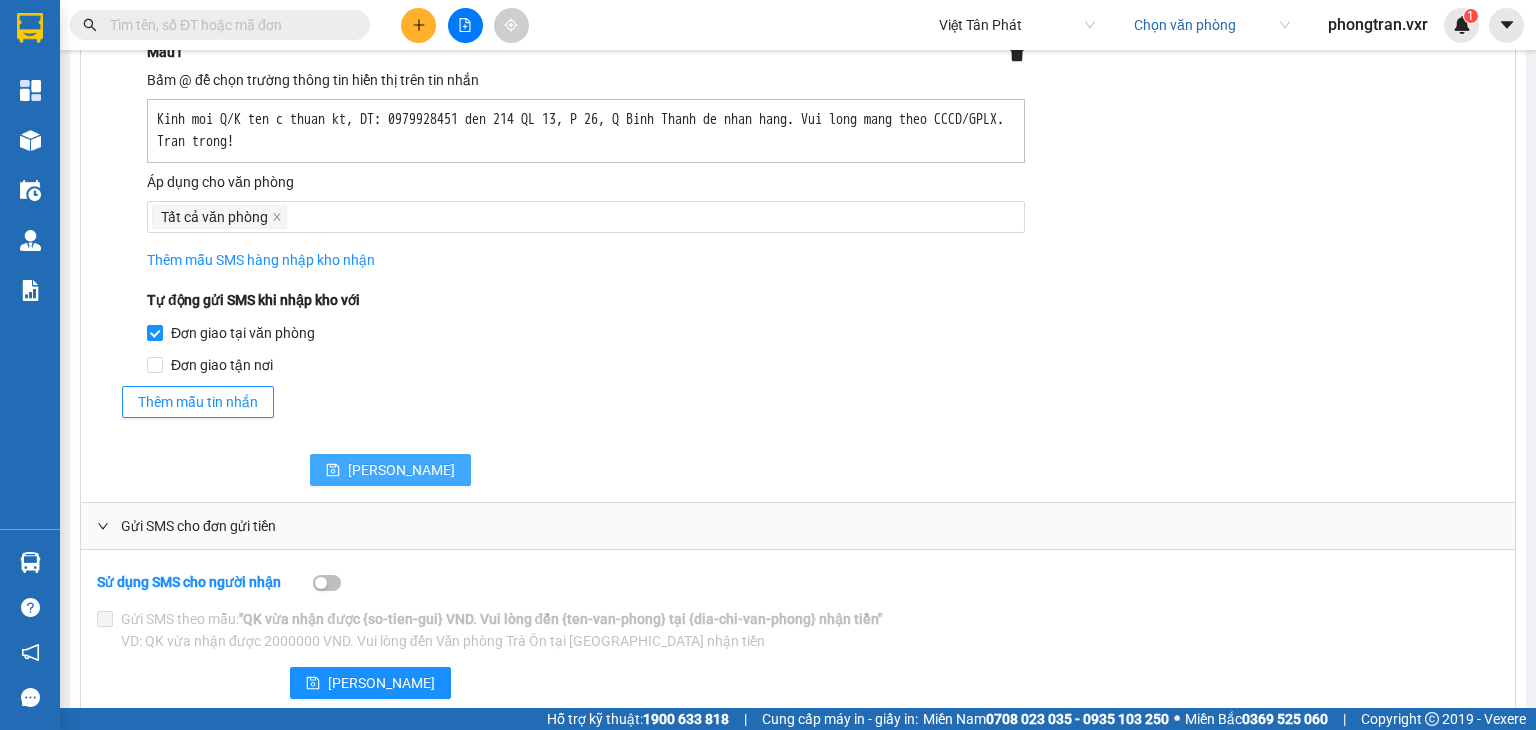 click on "[PERSON_NAME]" at bounding box center (401, 470) 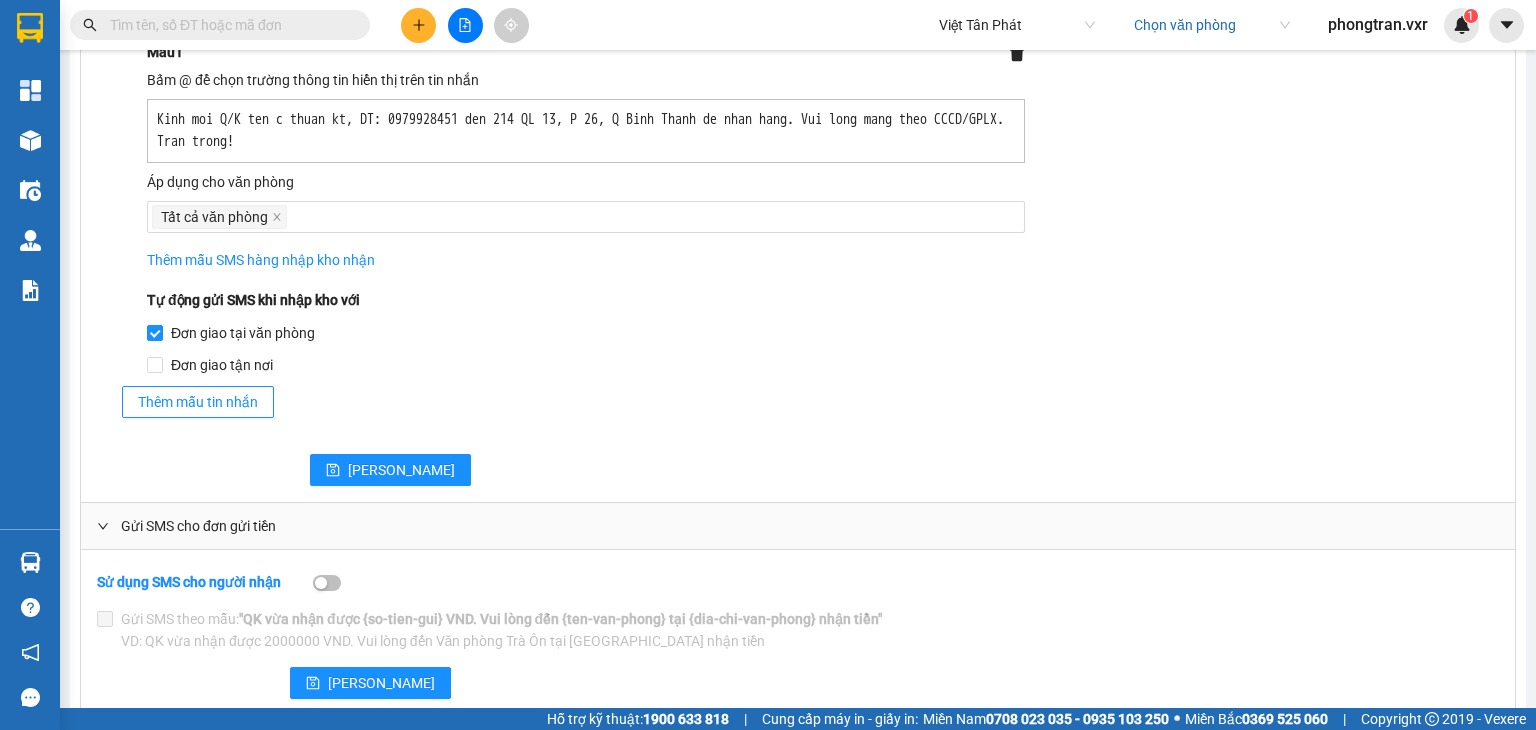click on "Kinh moi Q/K ten c thuan kt, DT: 0979928451 den 214 QL 13, P 26, Q Binh Thanh de nhan hang. Vui long mang theo CCCD/GPLX. Tran trong!" at bounding box center [586, 131] 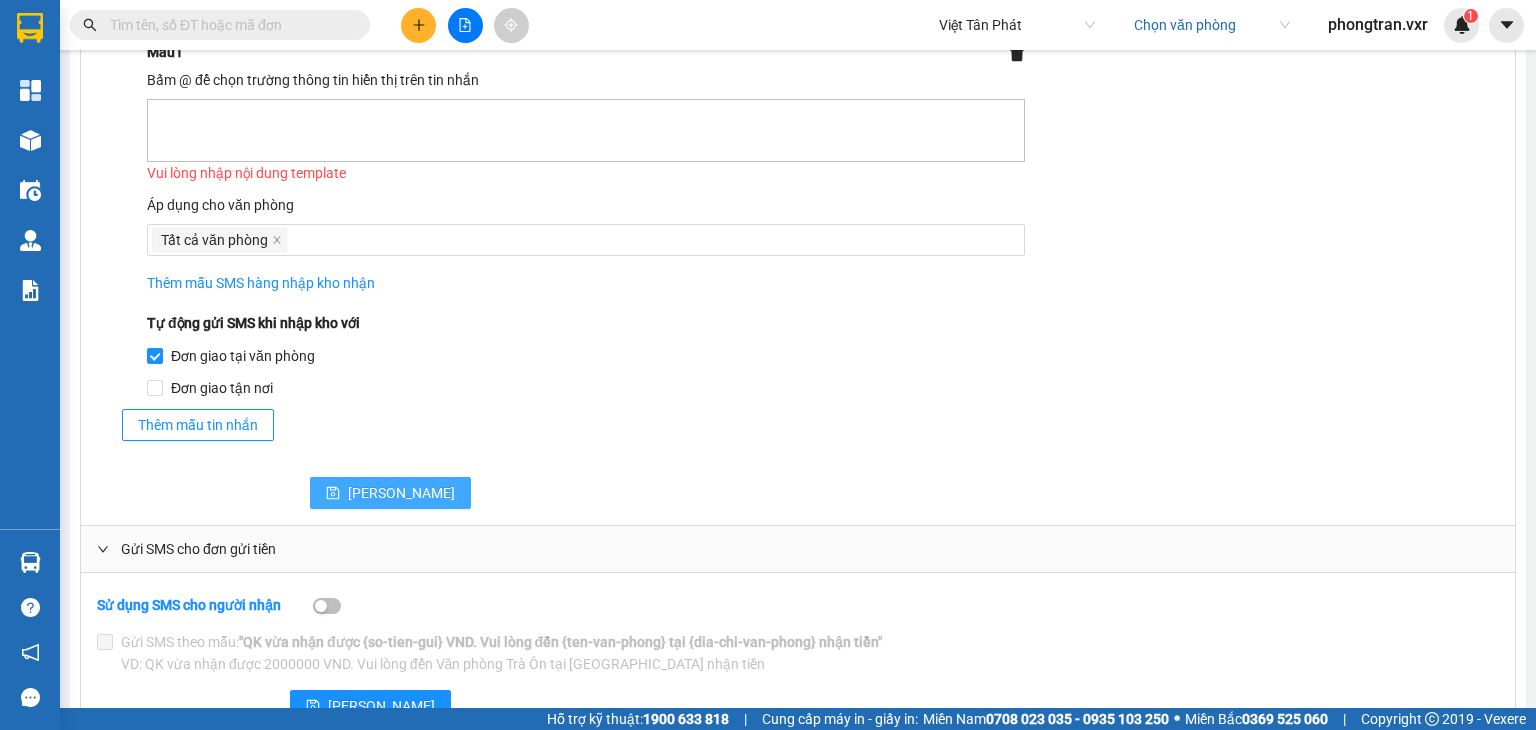 type 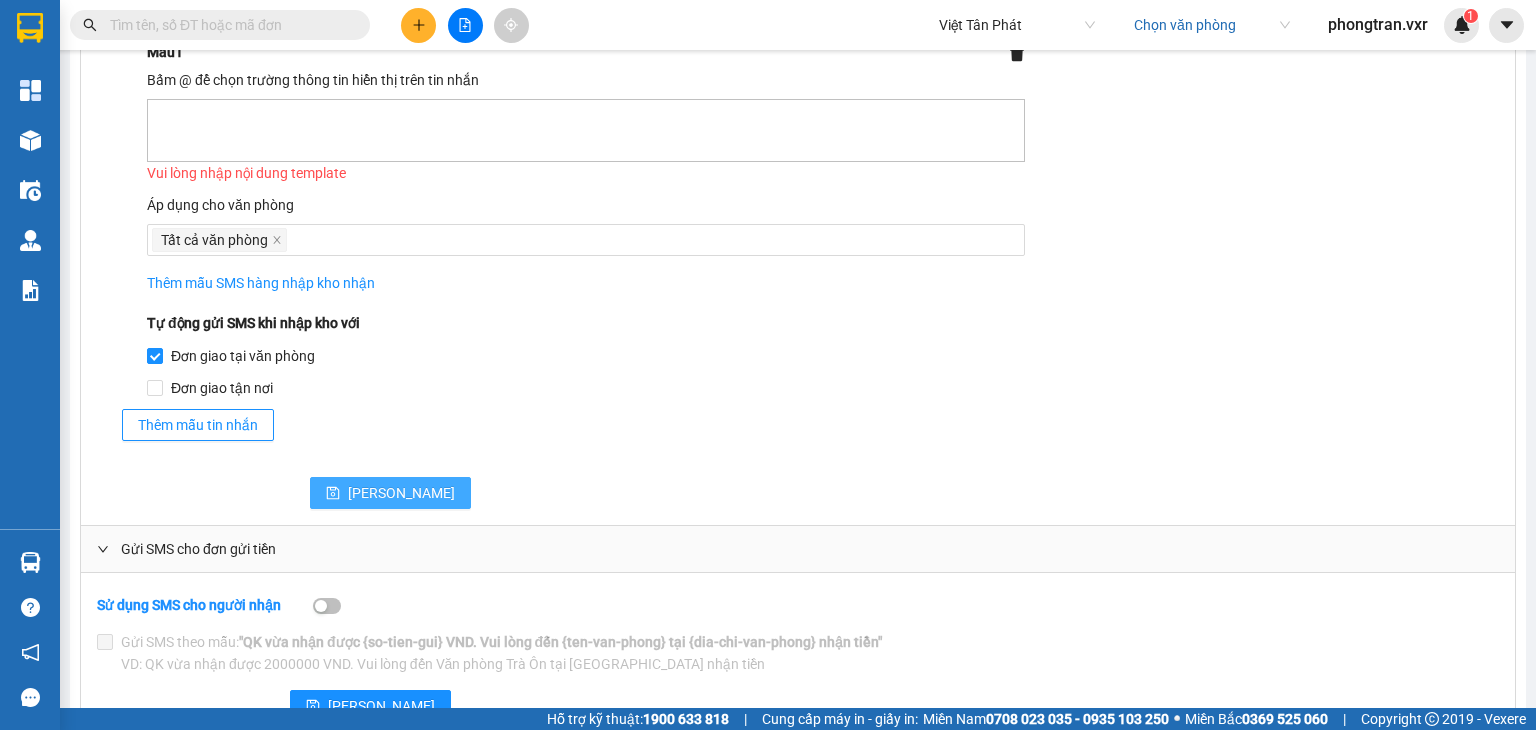 click on "[PERSON_NAME]" at bounding box center [401, 493] 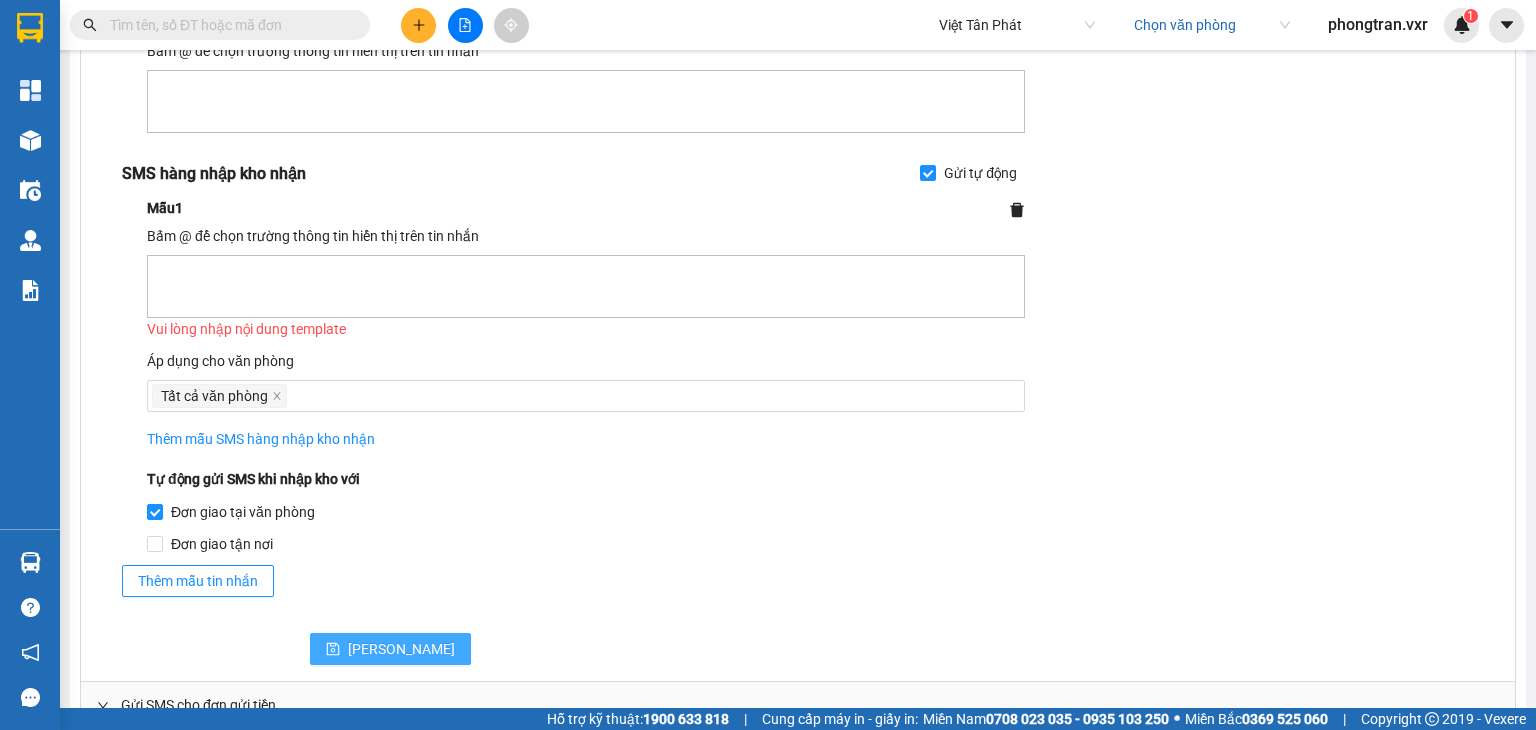 scroll, scrollTop: 288, scrollLeft: 0, axis: vertical 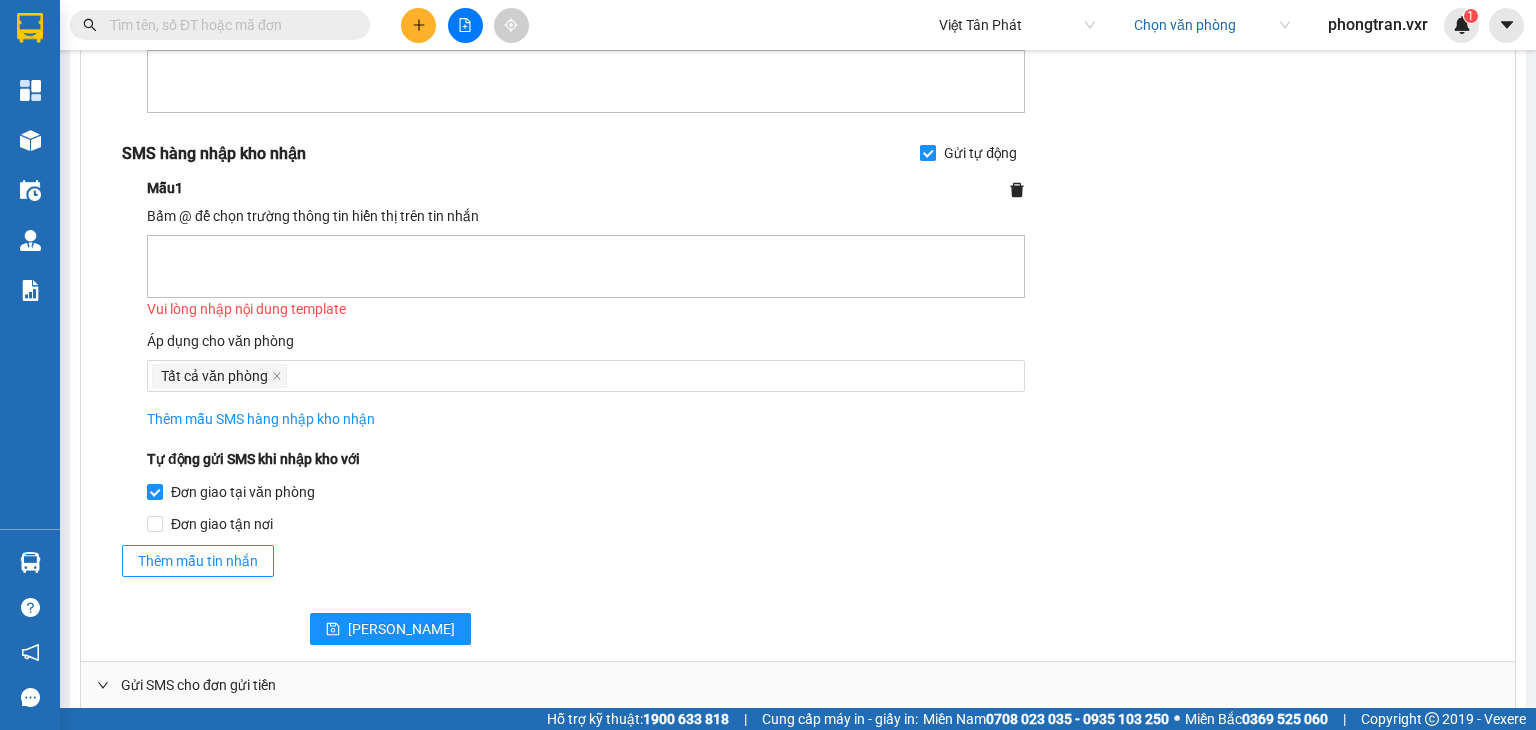 click on "Gửi tự động" at bounding box center (927, 152) 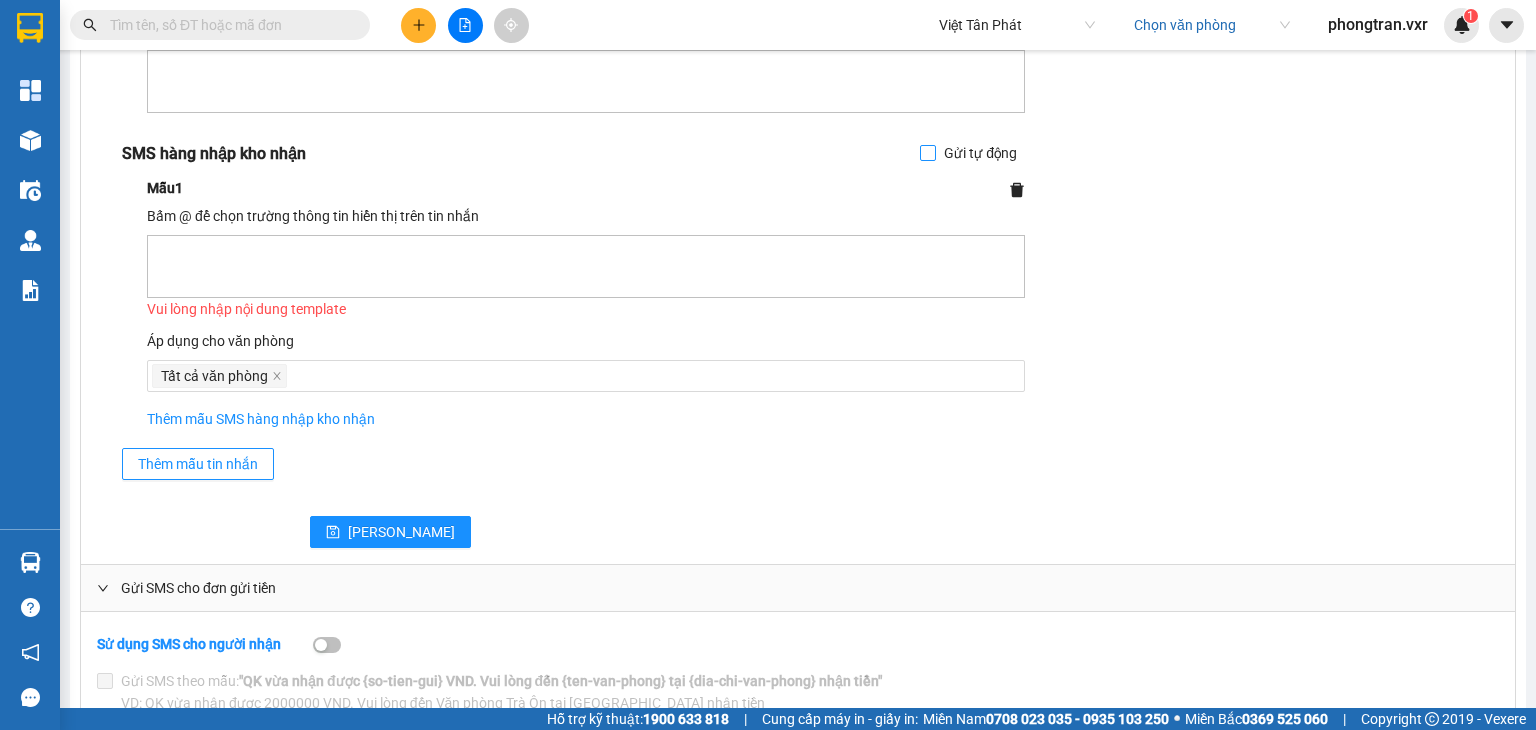 click on "Gửi tự động" at bounding box center (927, 152) 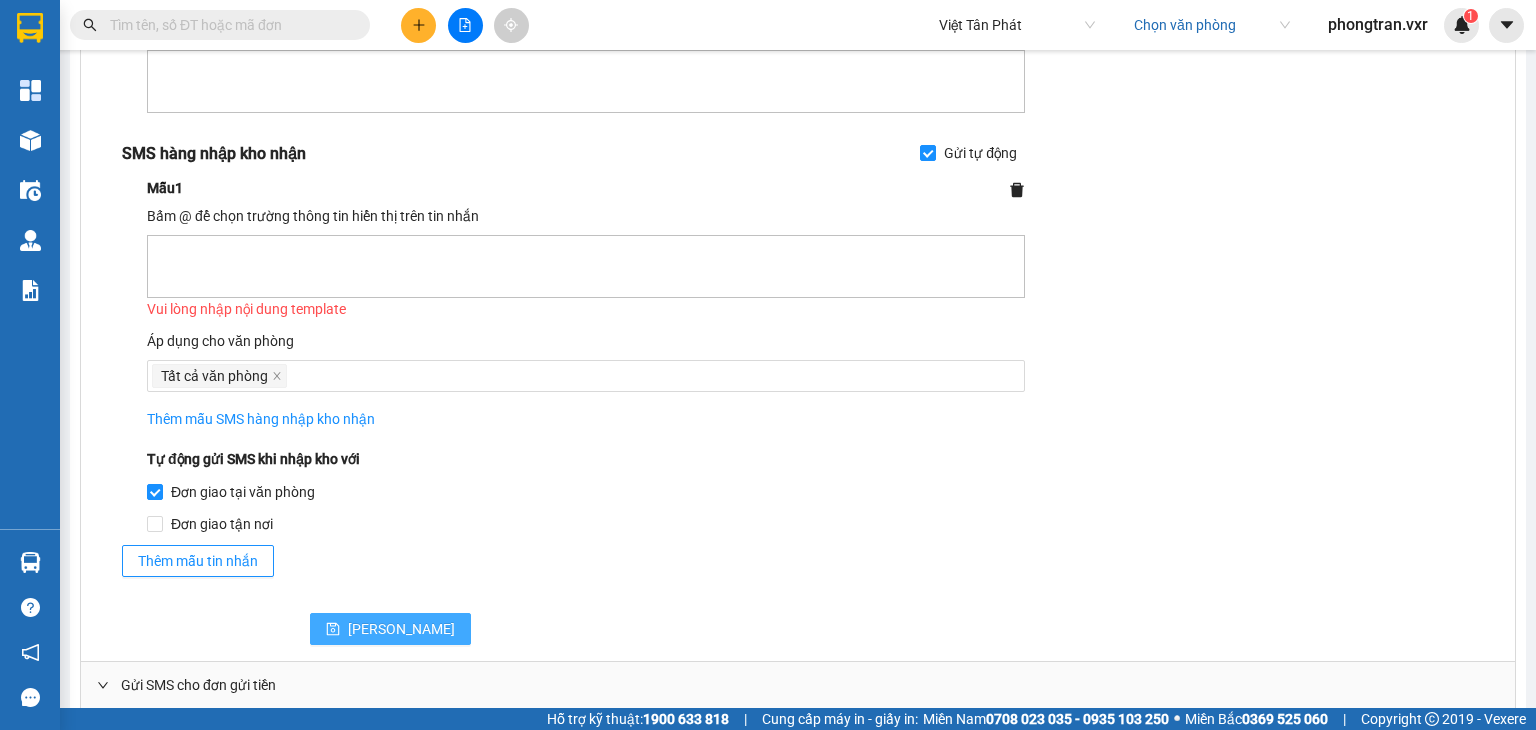 click on "[PERSON_NAME]" at bounding box center (401, 629) 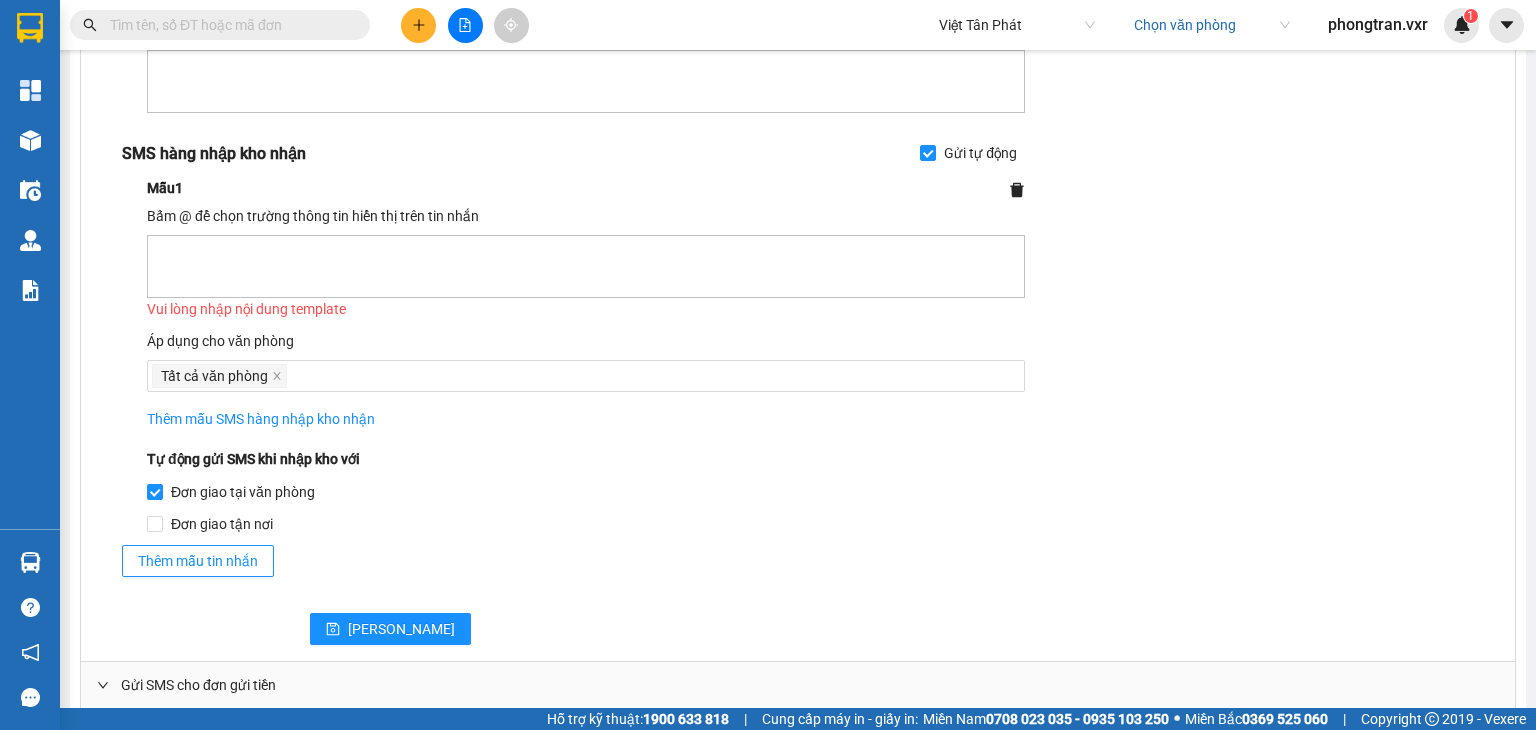 drag, startPoint x: 868, startPoint y: 213, endPoint x: 855, endPoint y: 270, distance: 58.463665 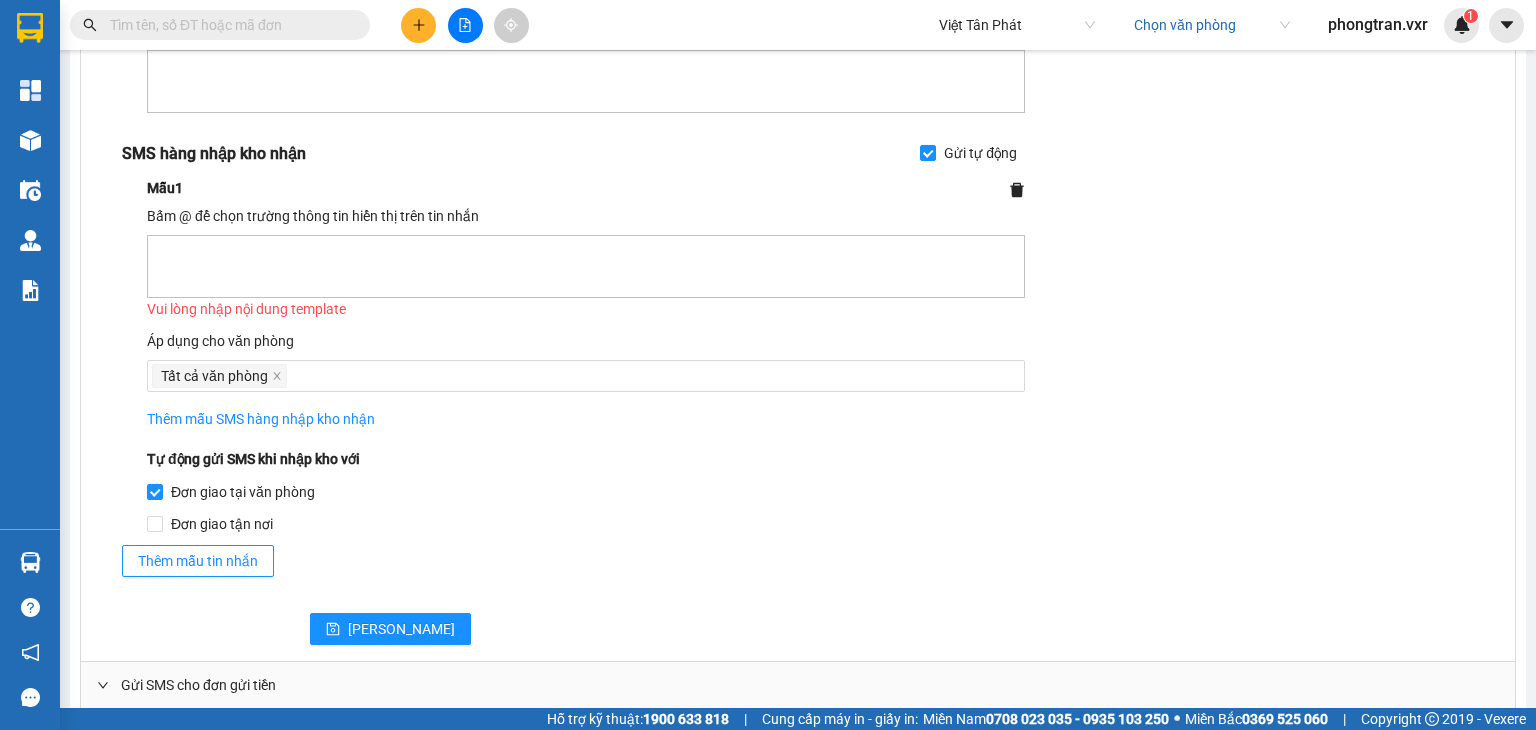 click at bounding box center (586, 266) 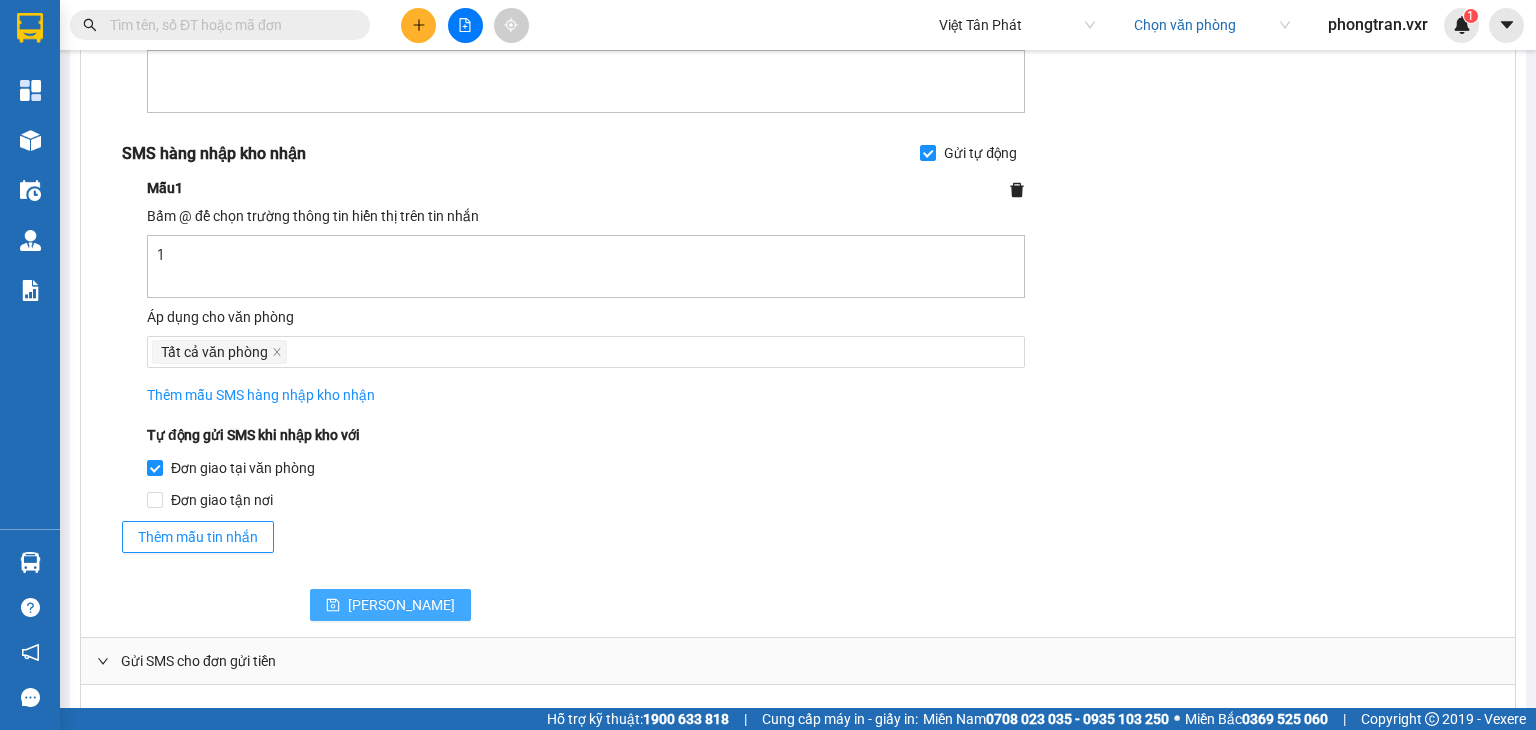 type on "1" 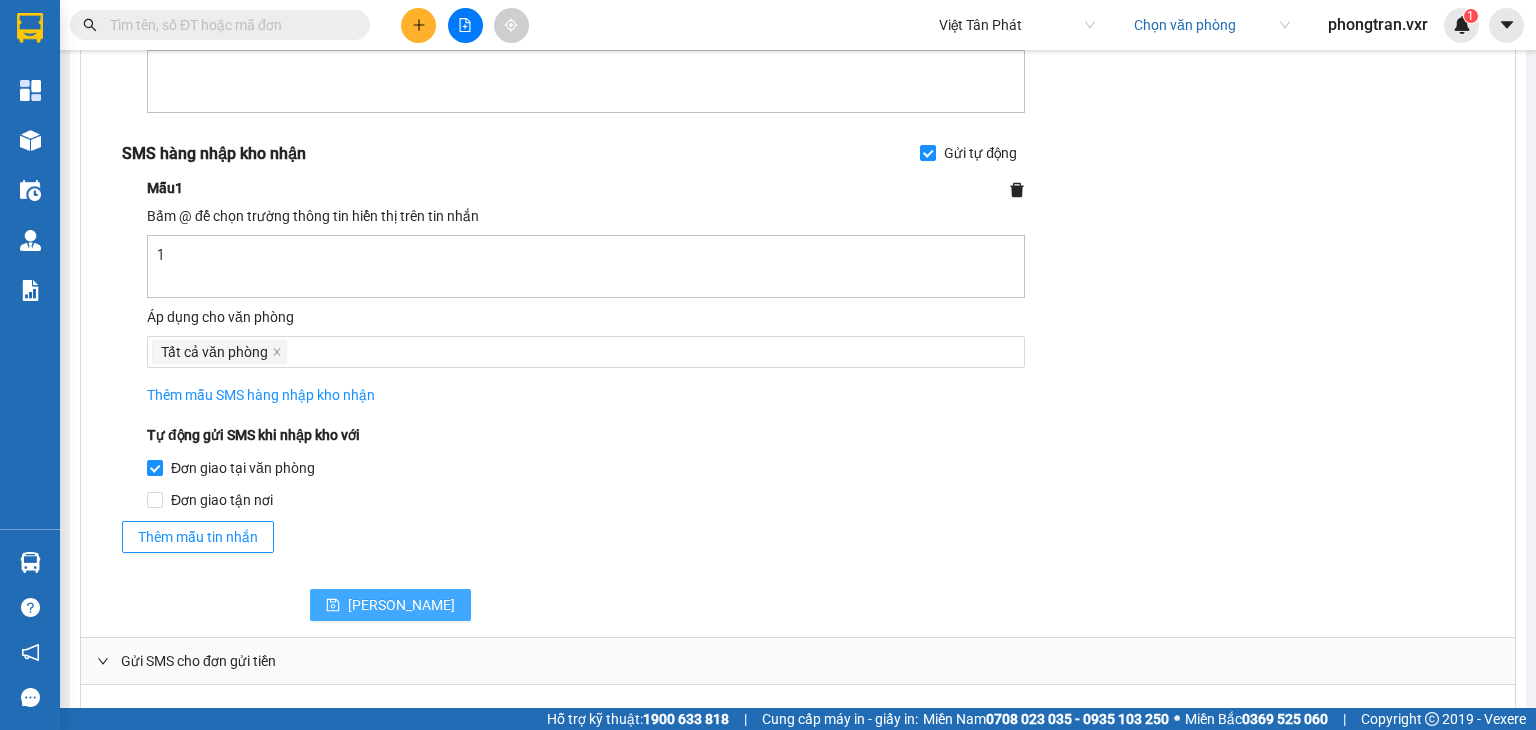 click on "[PERSON_NAME]" at bounding box center [390, 605] 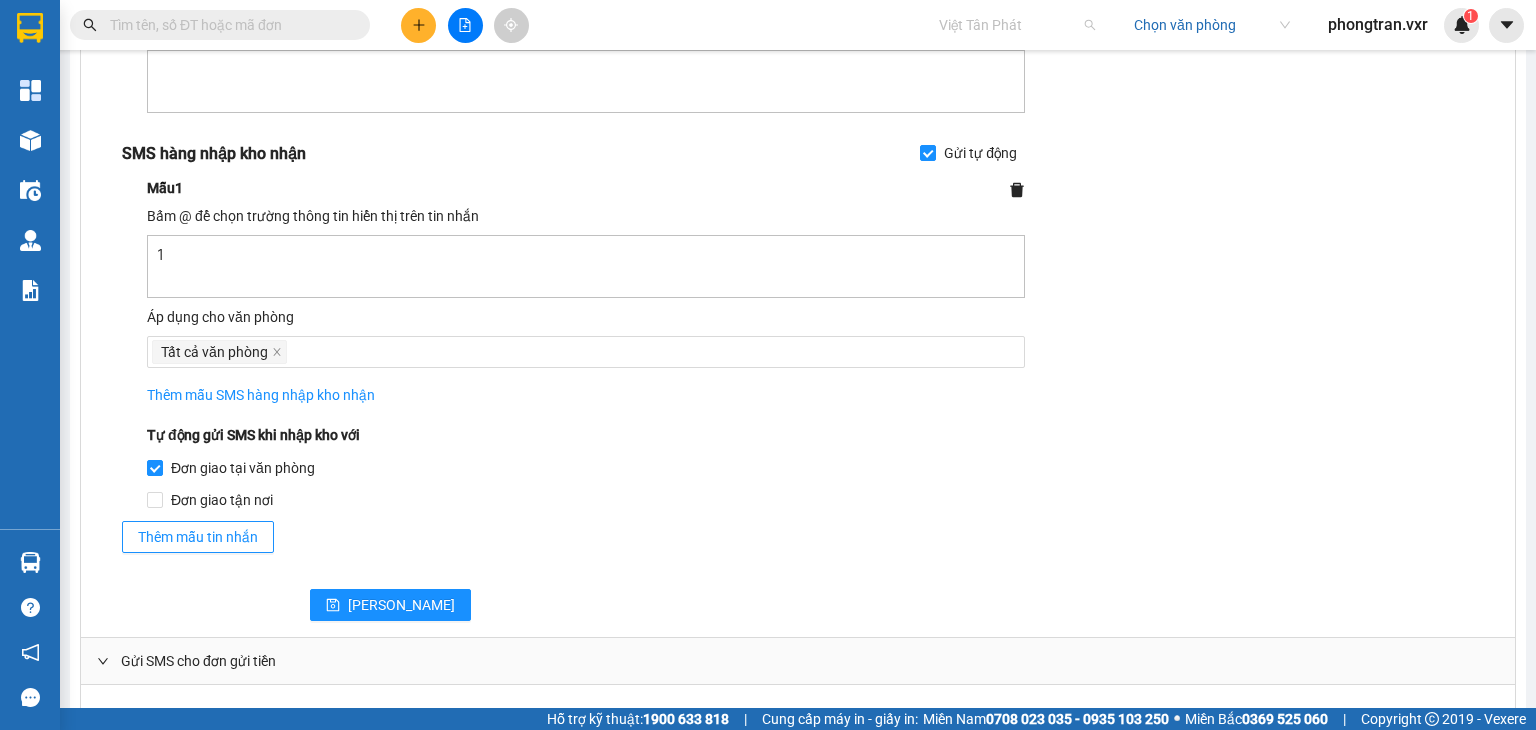 click on "Việt Tân Phát" at bounding box center [1017, 25] 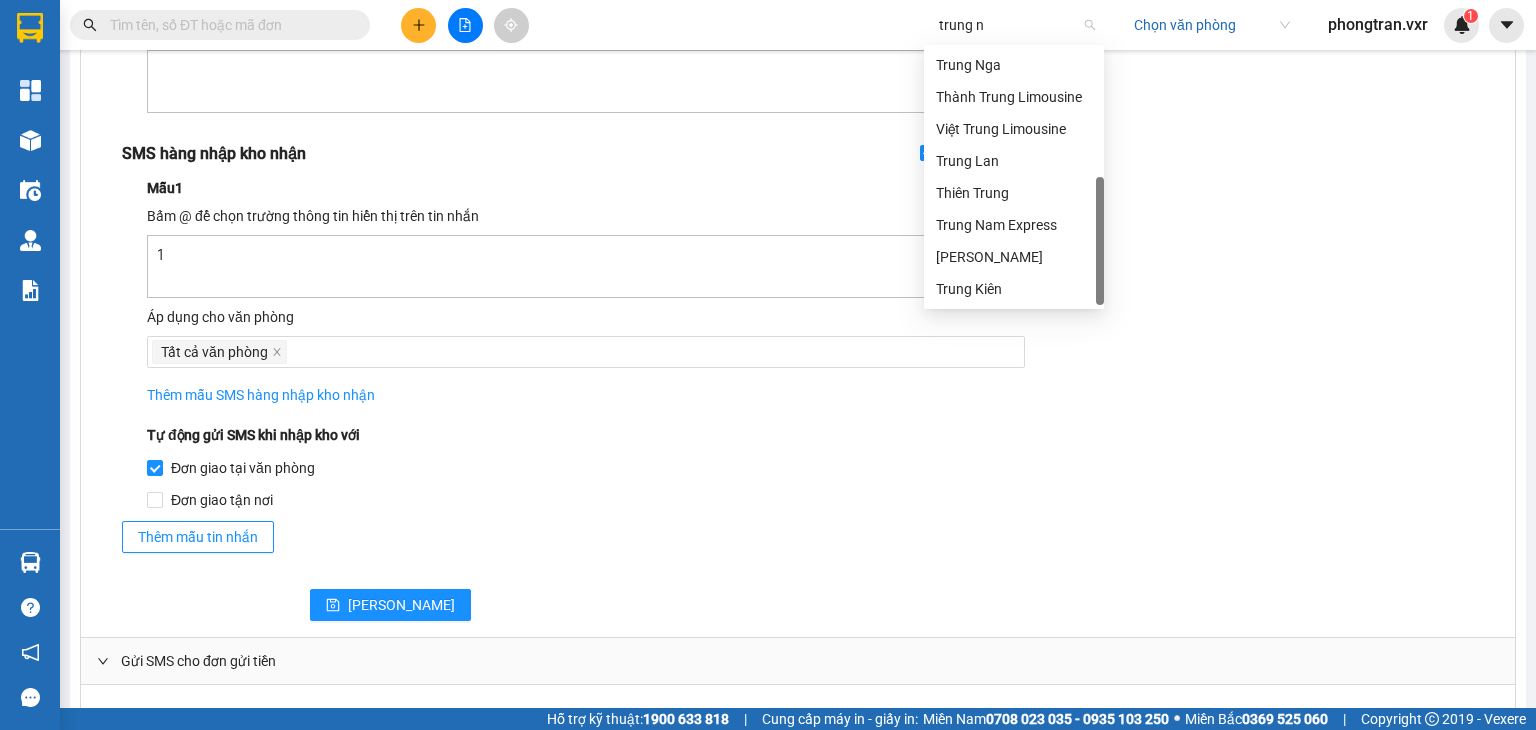 scroll, scrollTop: 0, scrollLeft: 0, axis: both 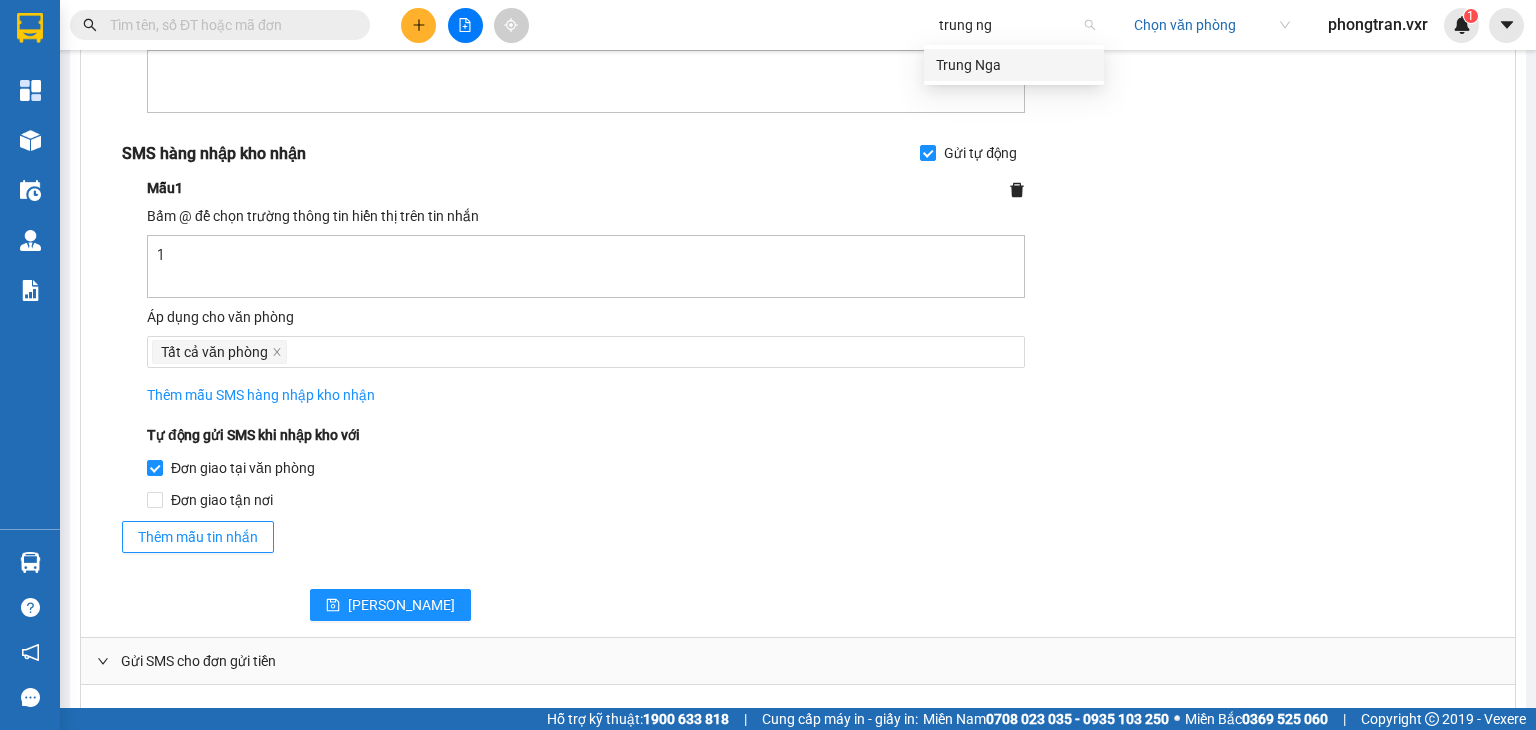 type on "trung nga" 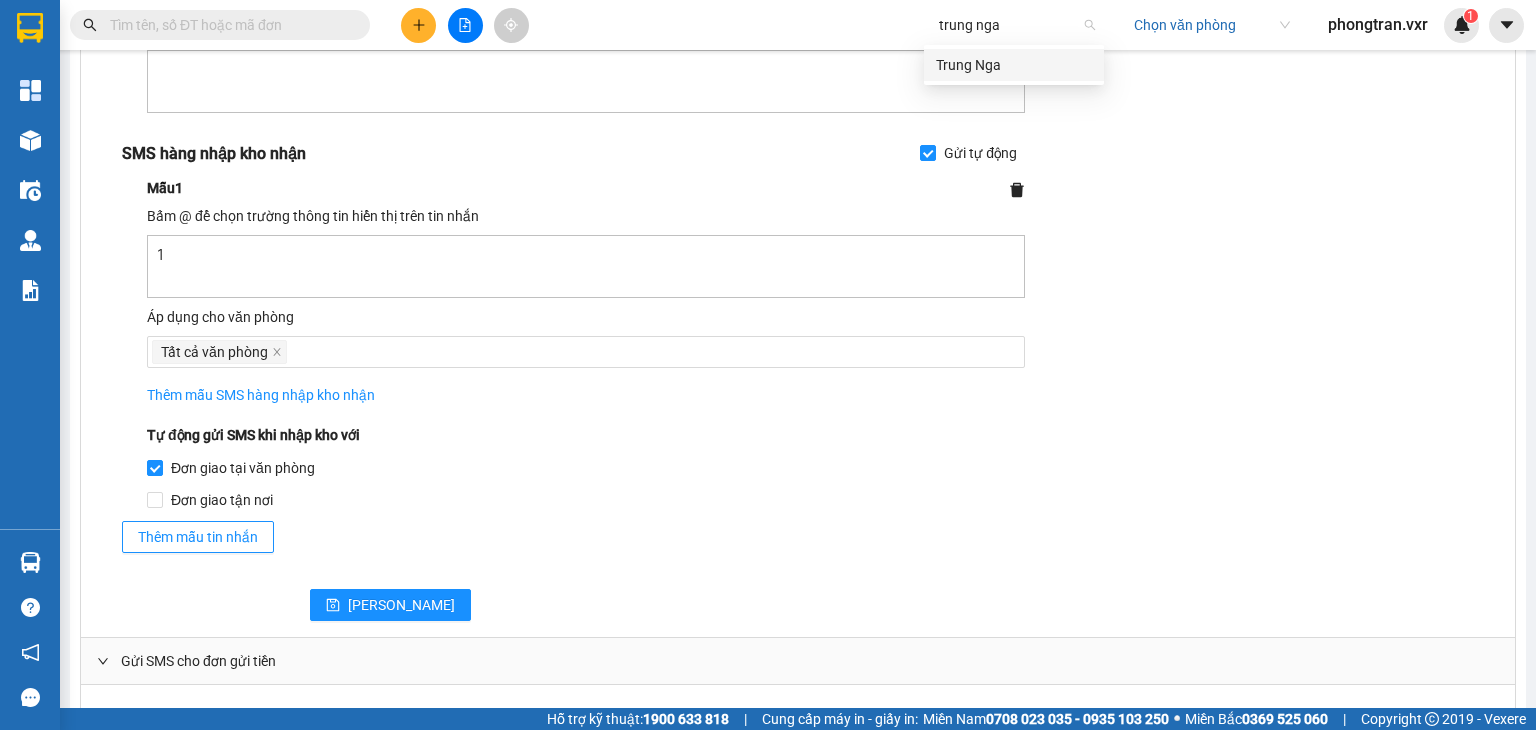 type 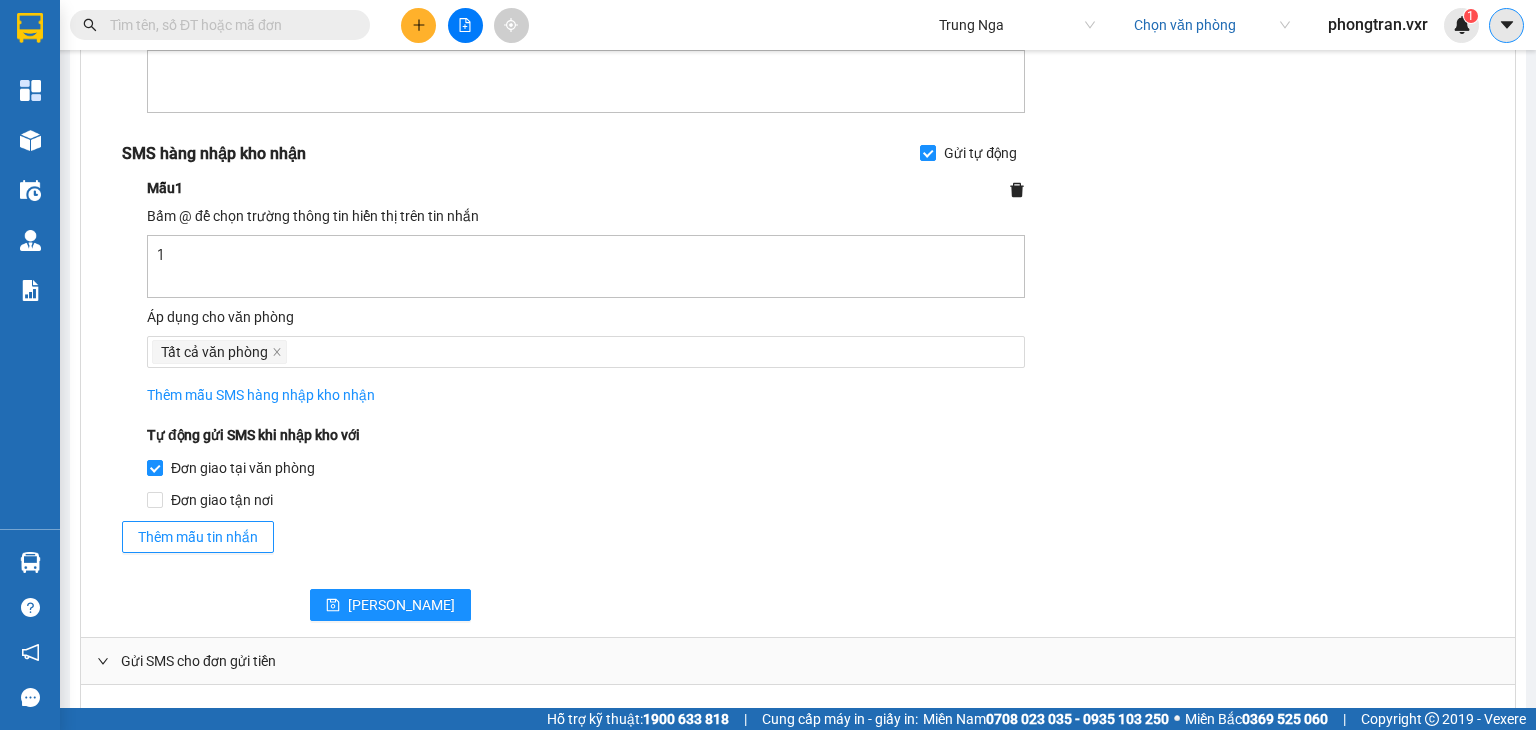 click 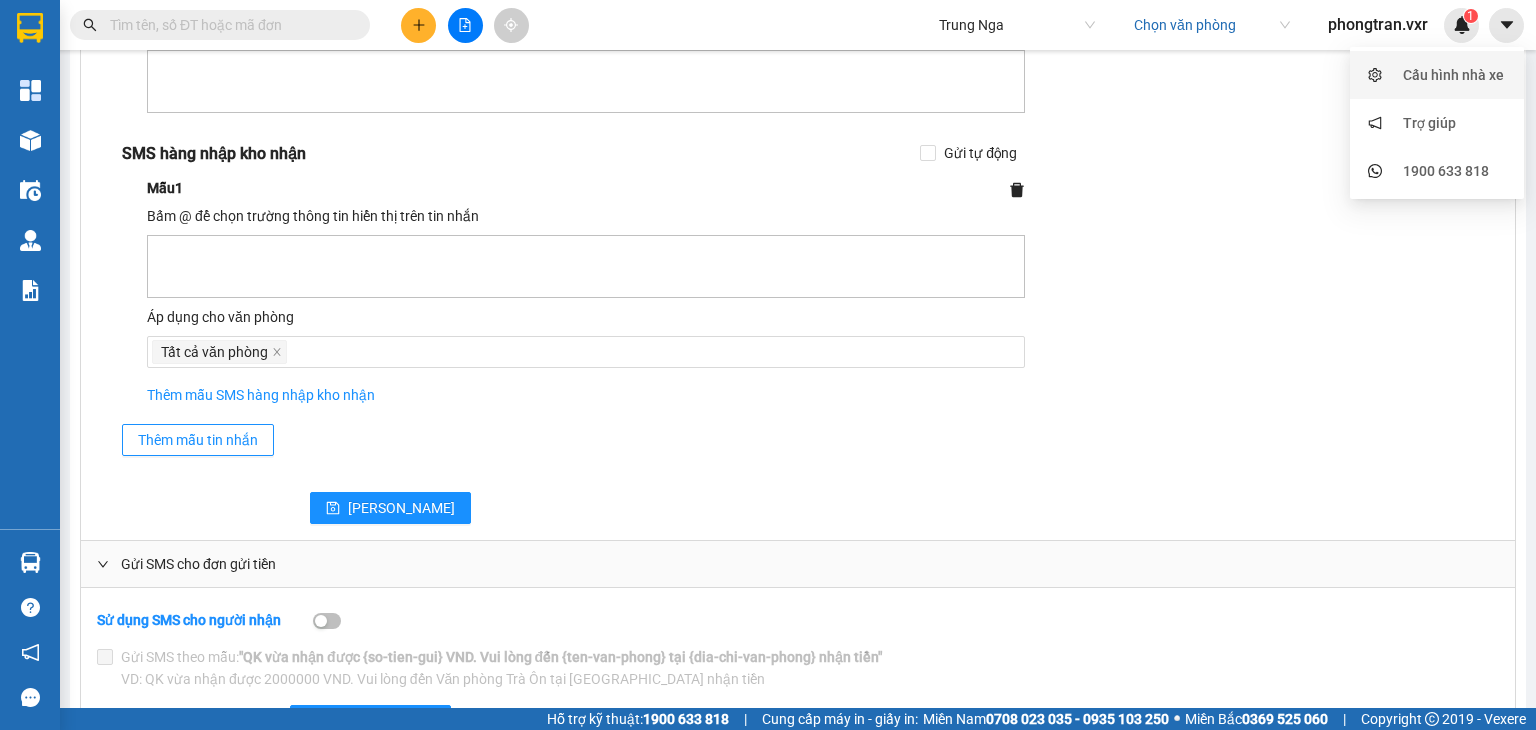 click on "Cấu hình nhà xe" at bounding box center (1453, 75) 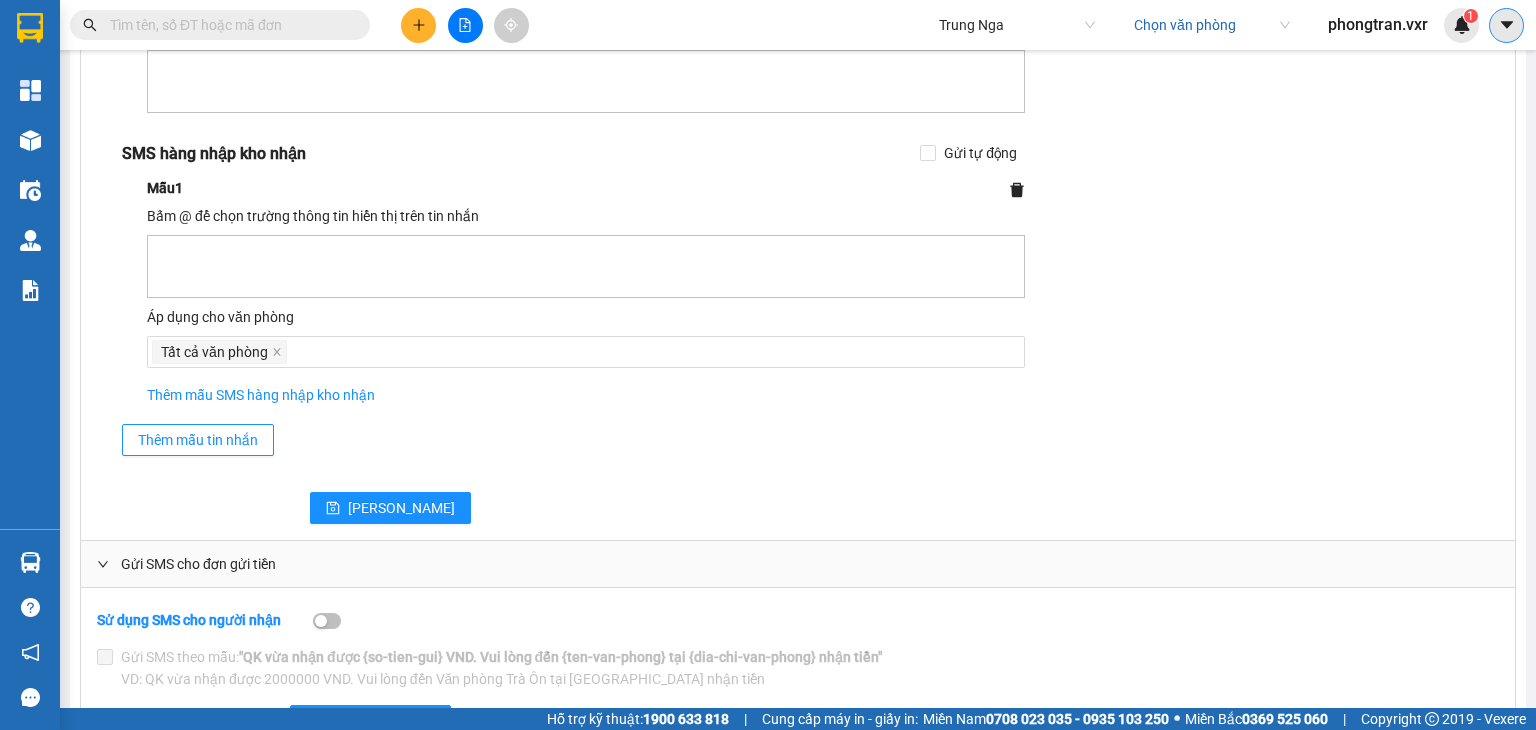 click at bounding box center [1506, 25] 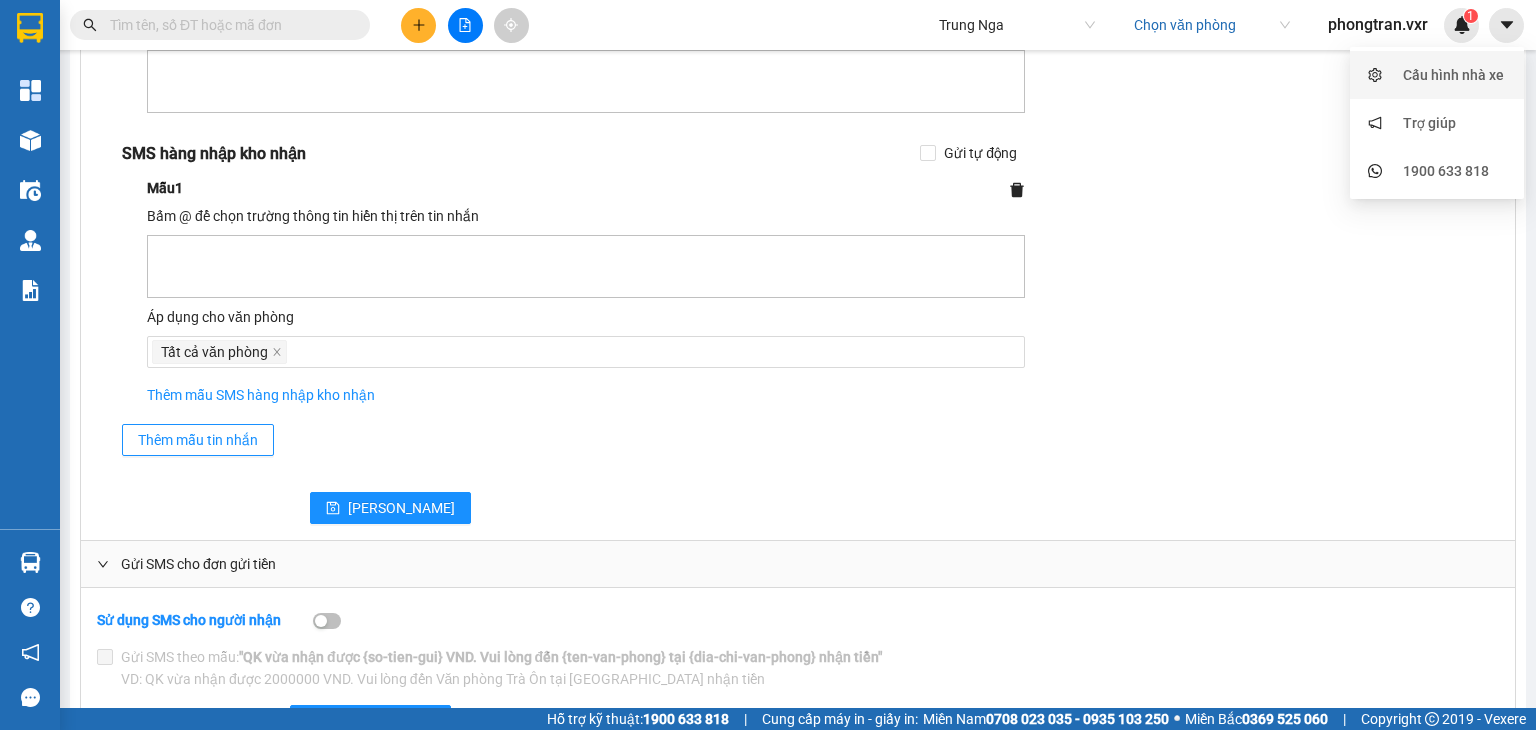 click on "Cấu hình nhà xe" at bounding box center (1437, 75) 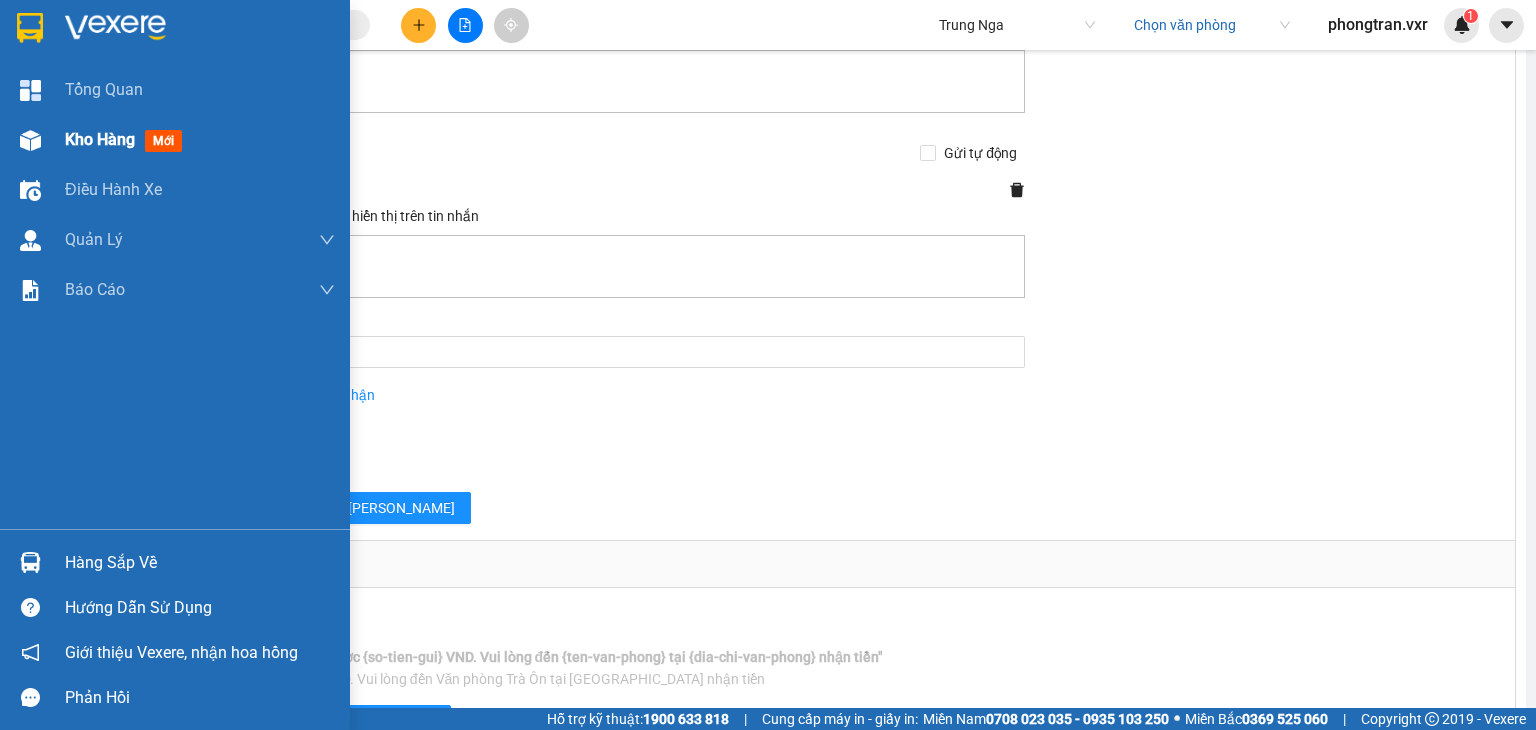 click on "Kho hàng mới" at bounding box center [175, 140] 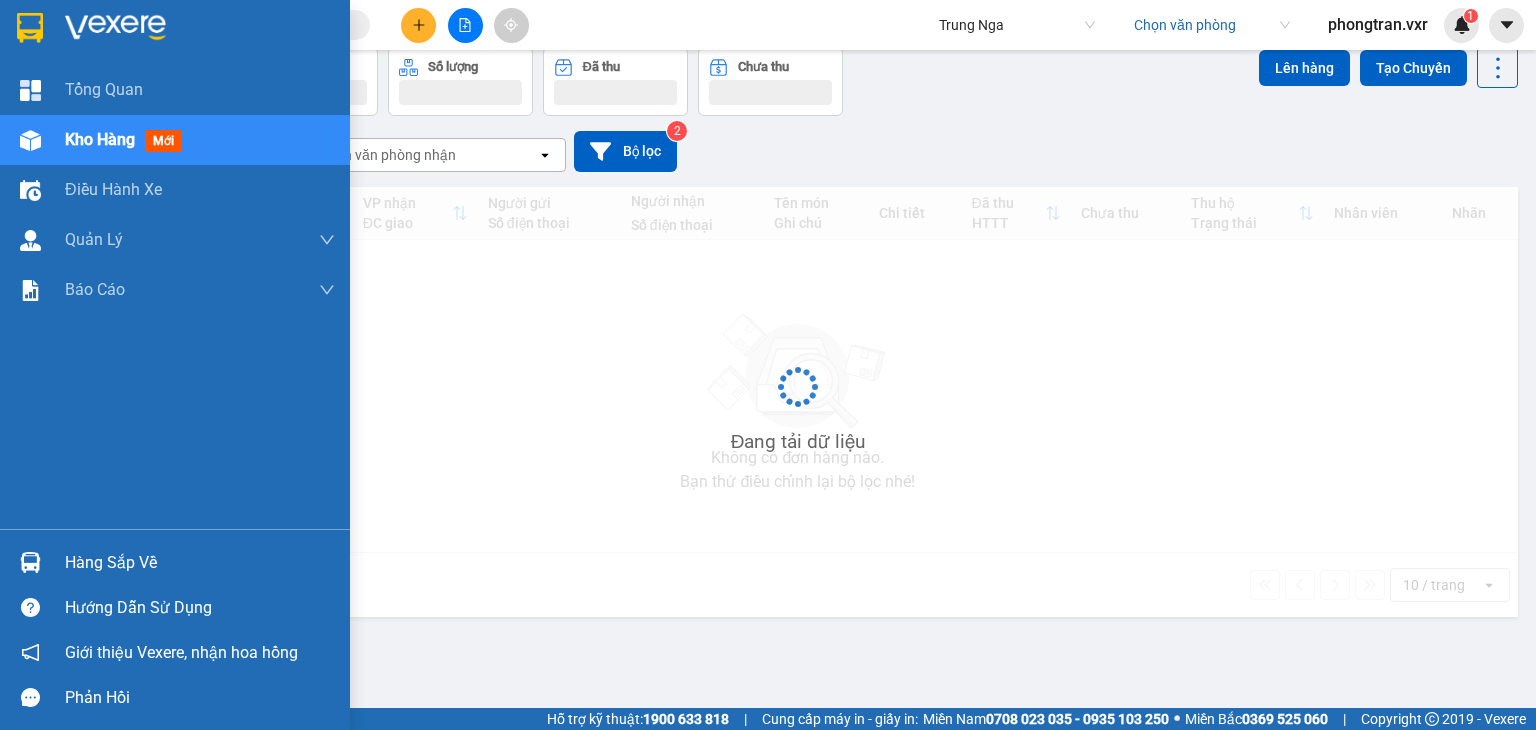 scroll, scrollTop: 92, scrollLeft: 0, axis: vertical 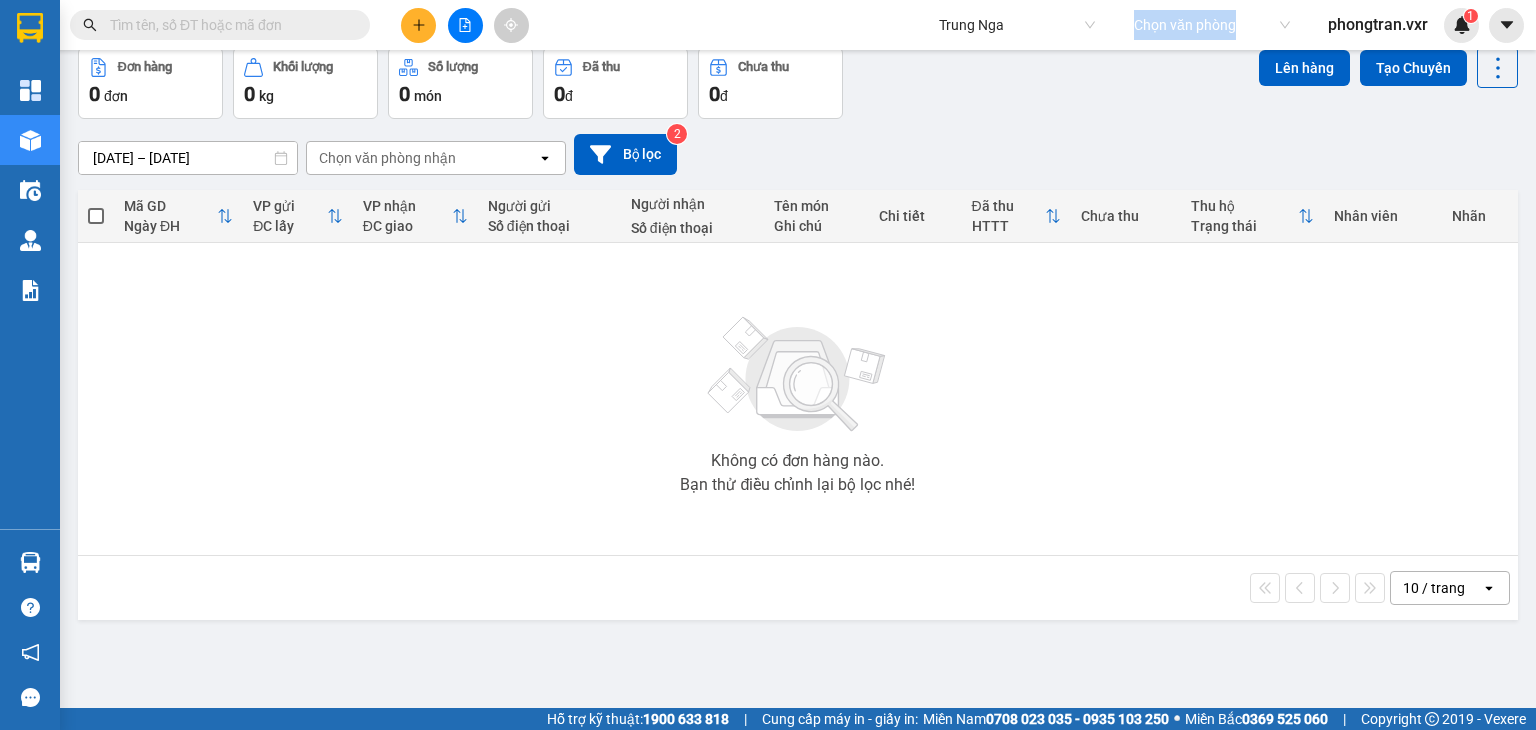 click on "Trung Nga Chọn văn phòng phongtran.vxr 1" at bounding box center (1231, 25) 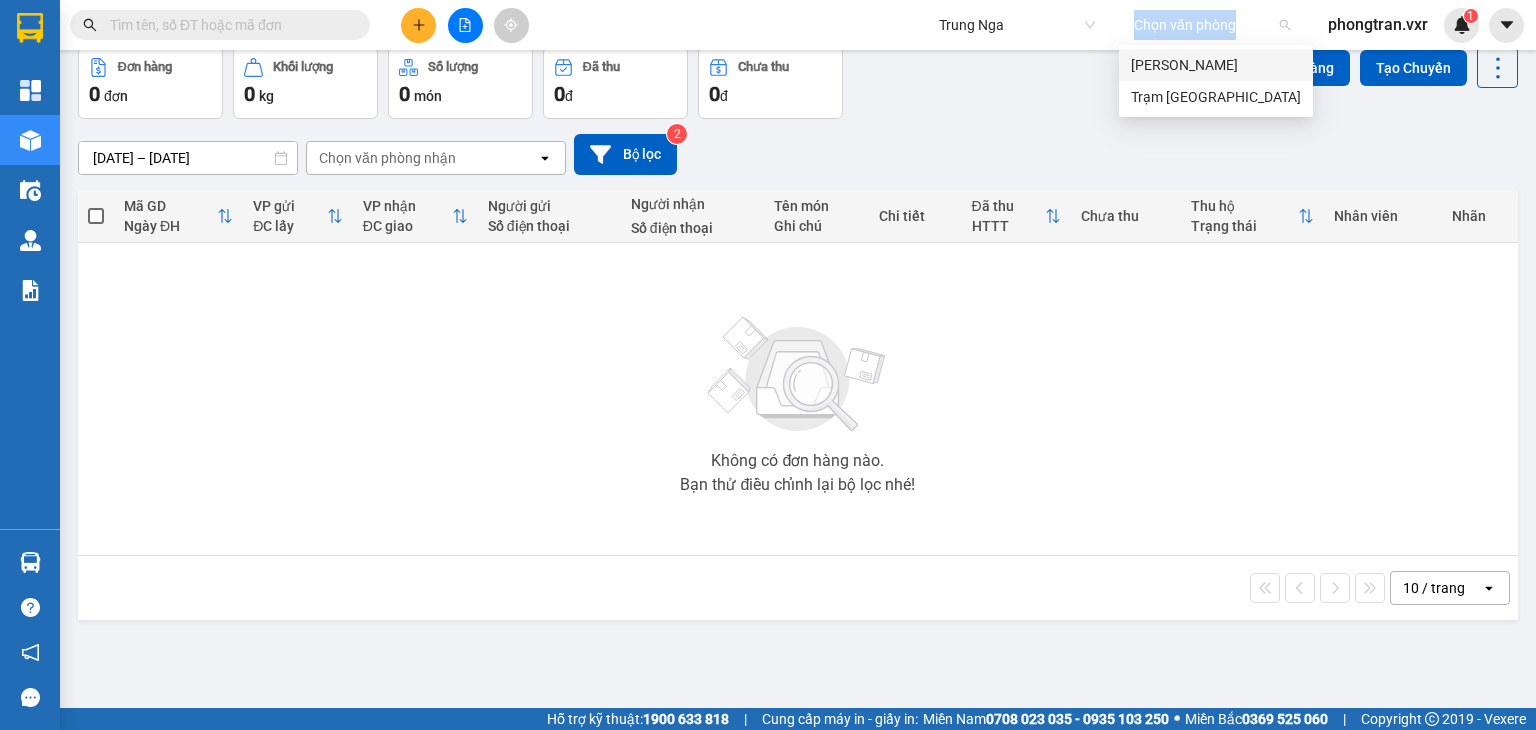 click at bounding box center (1205, 25) 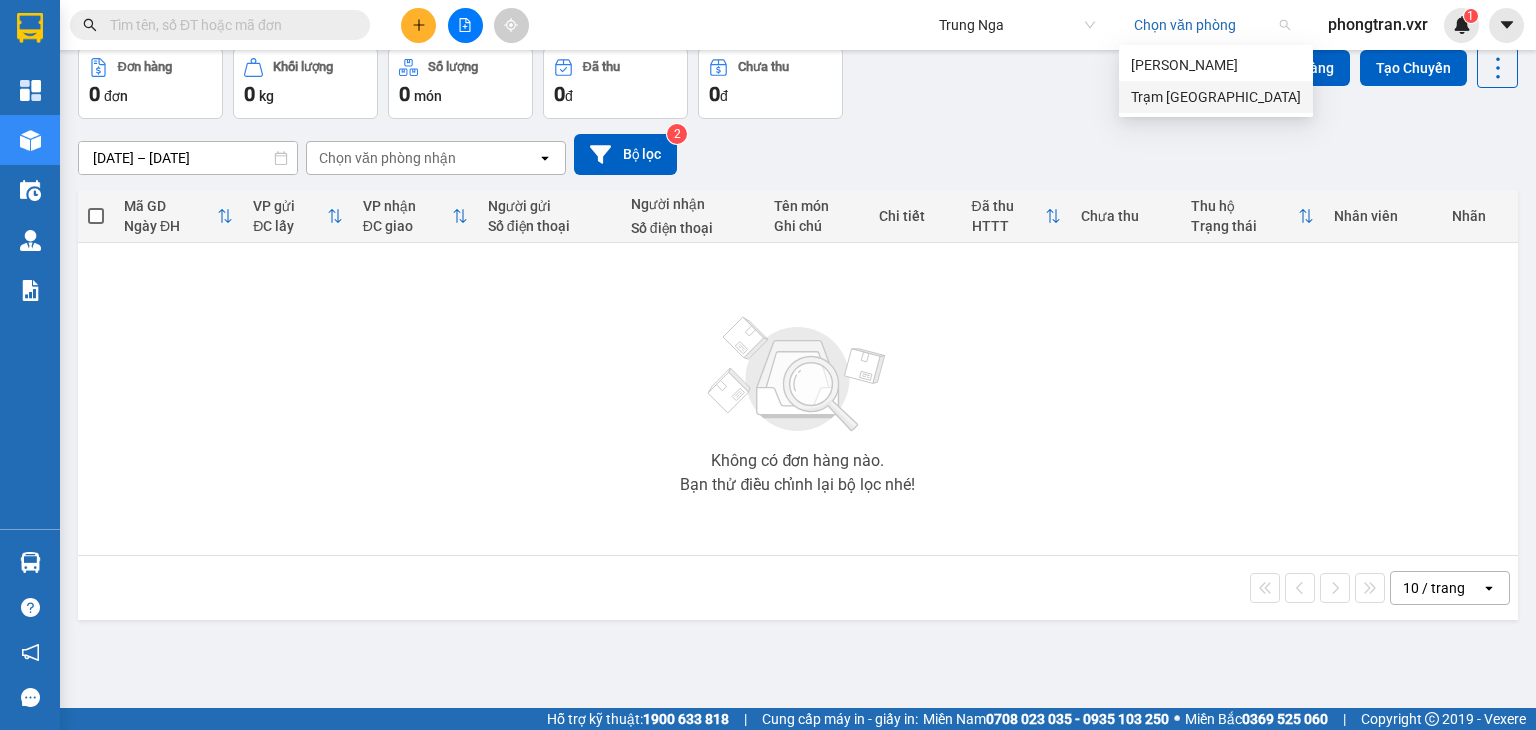 click on "Trạm [GEOGRAPHIC_DATA]" at bounding box center [1216, 97] 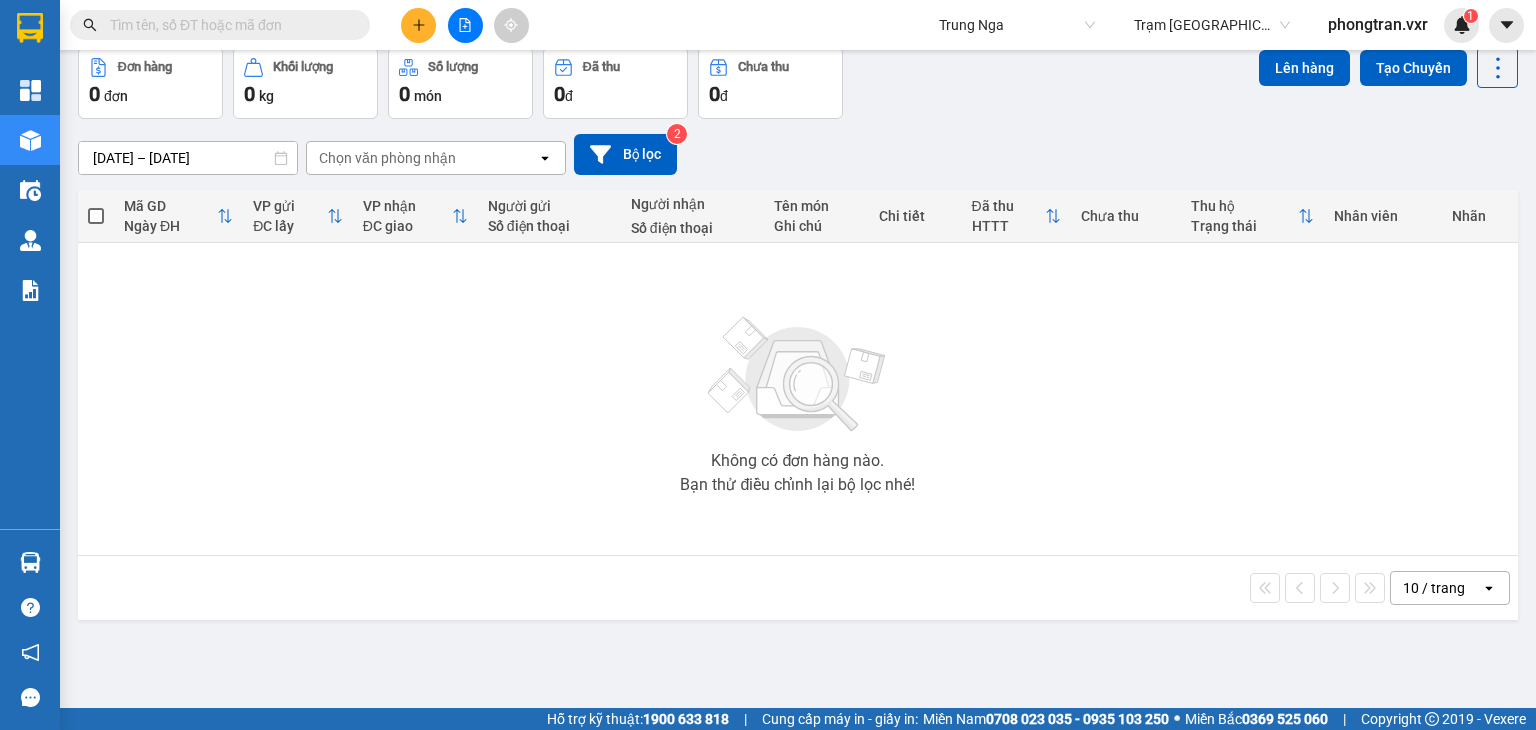 scroll, scrollTop: 0, scrollLeft: 0, axis: both 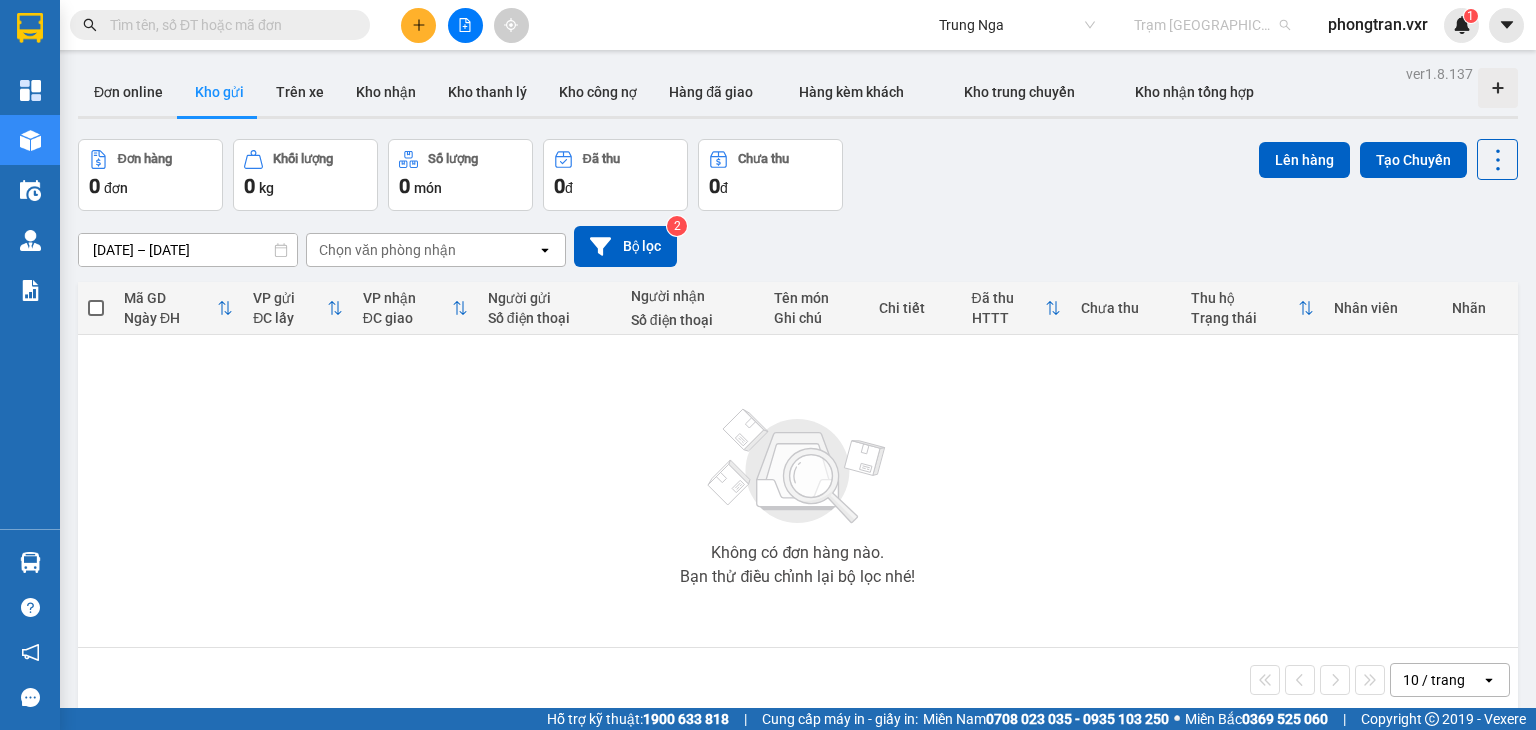 click on "Trạm [GEOGRAPHIC_DATA]" at bounding box center [1212, 25] 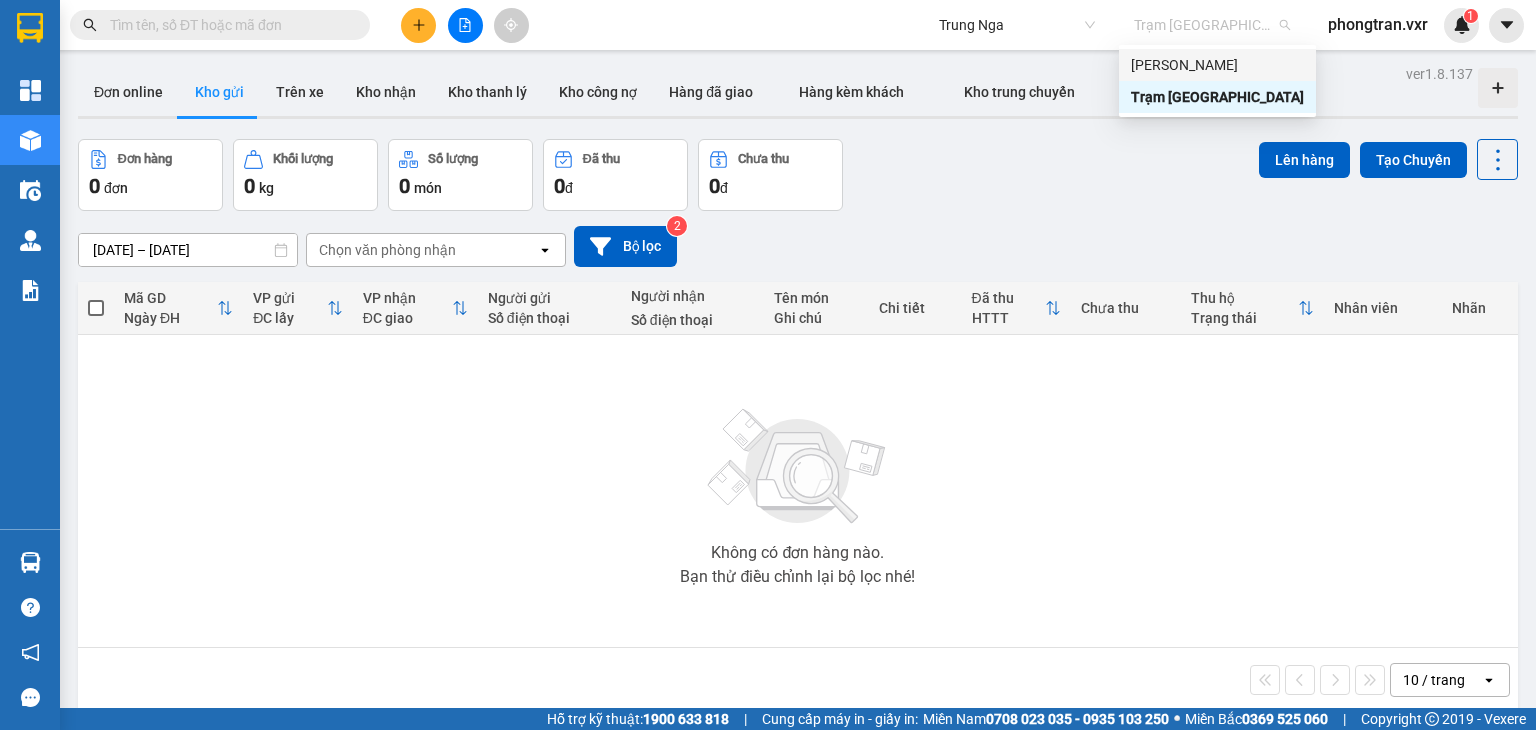 click on "[PERSON_NAME]" at bounding box center (1217, 65) 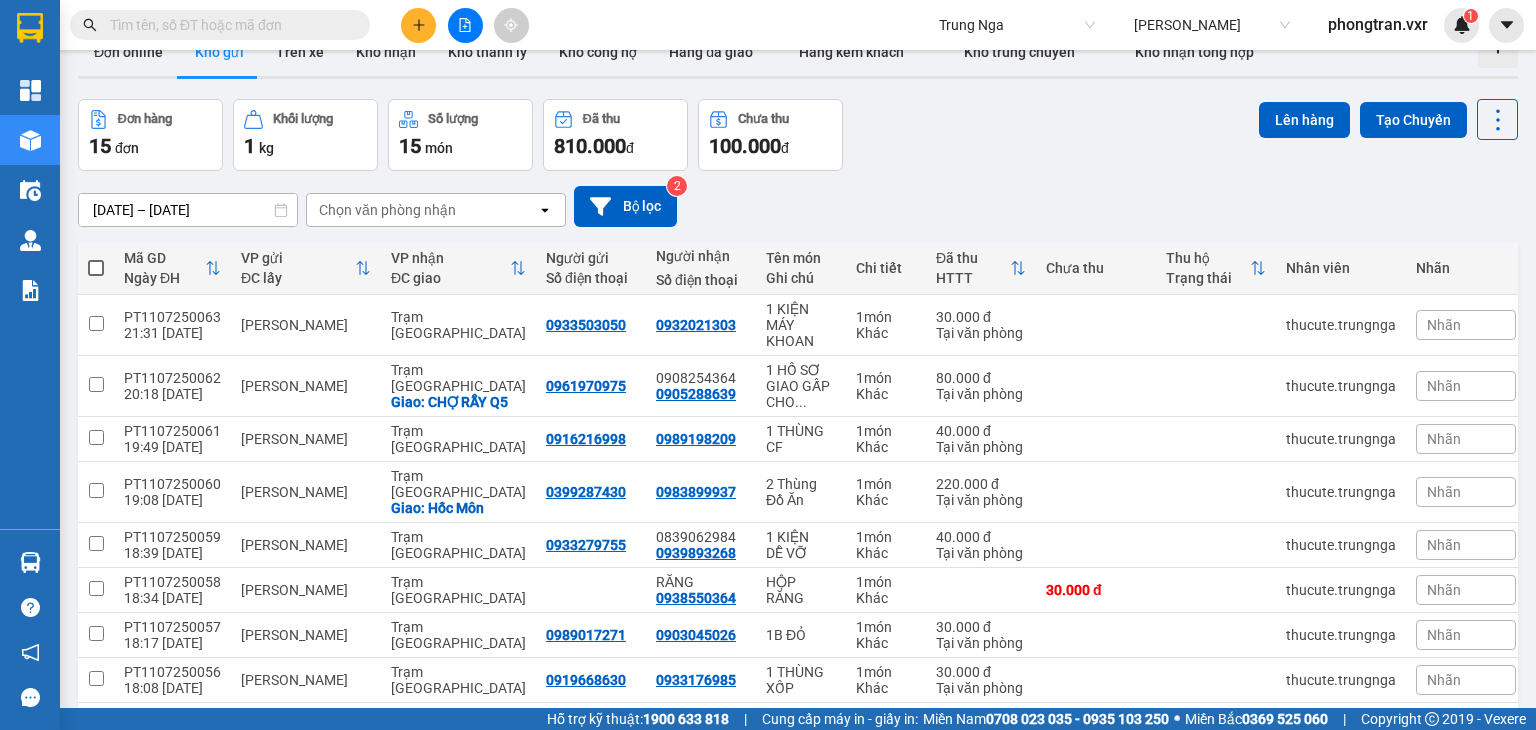 scroll, scrollTop: 0, scrollLeft: 0, axis: both 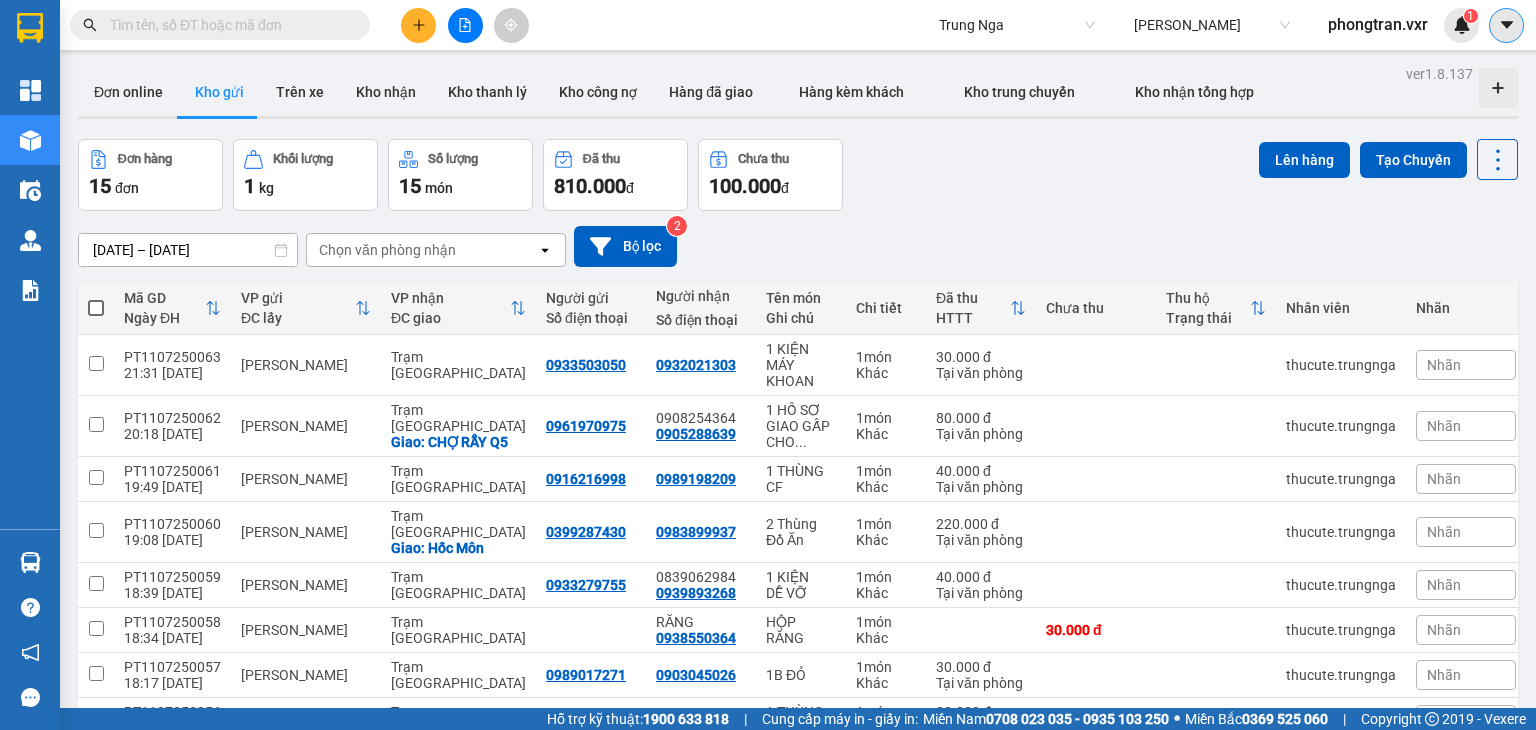 click at bounding box center [1506, 25] 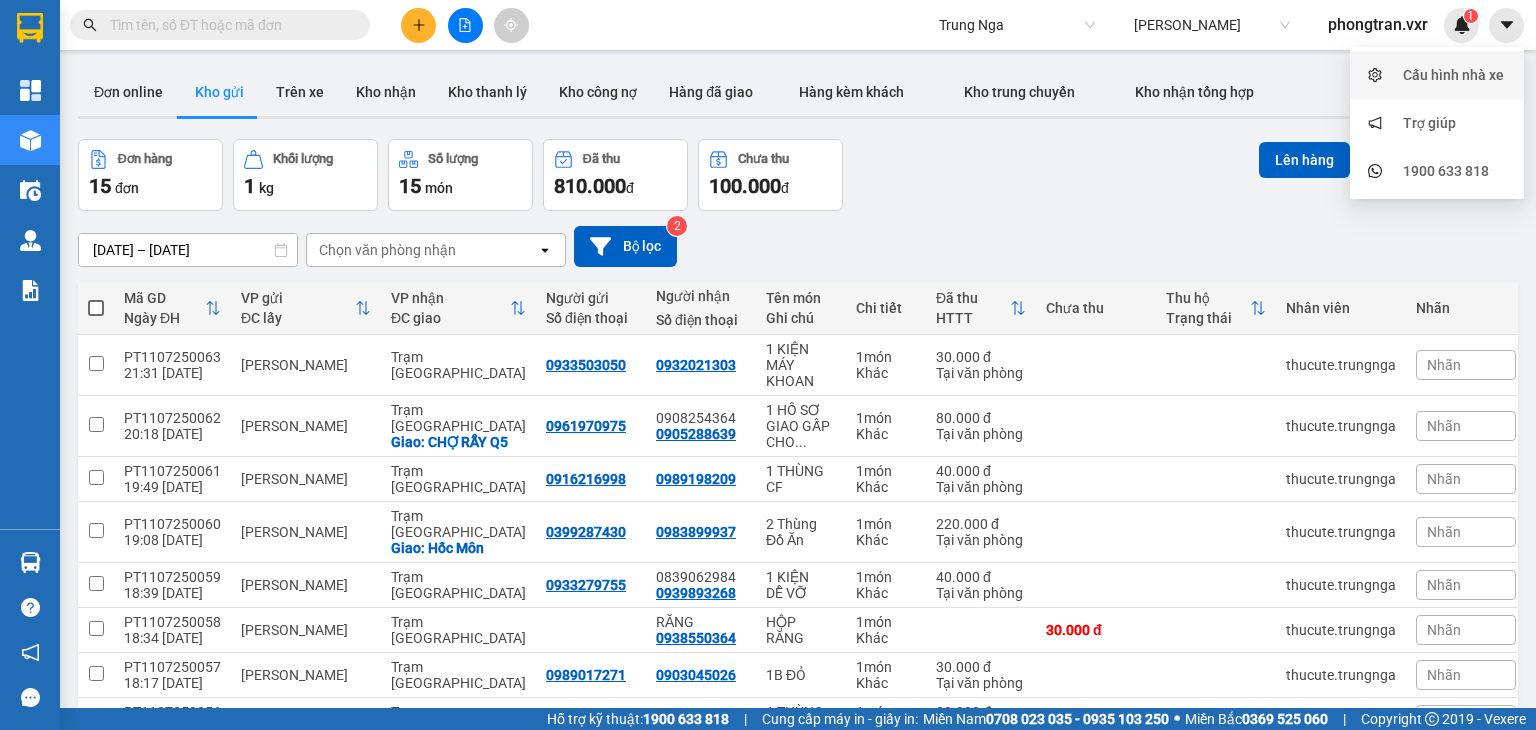 click on "Cấu hình nhà xe" at bounding box center (1453, 75) 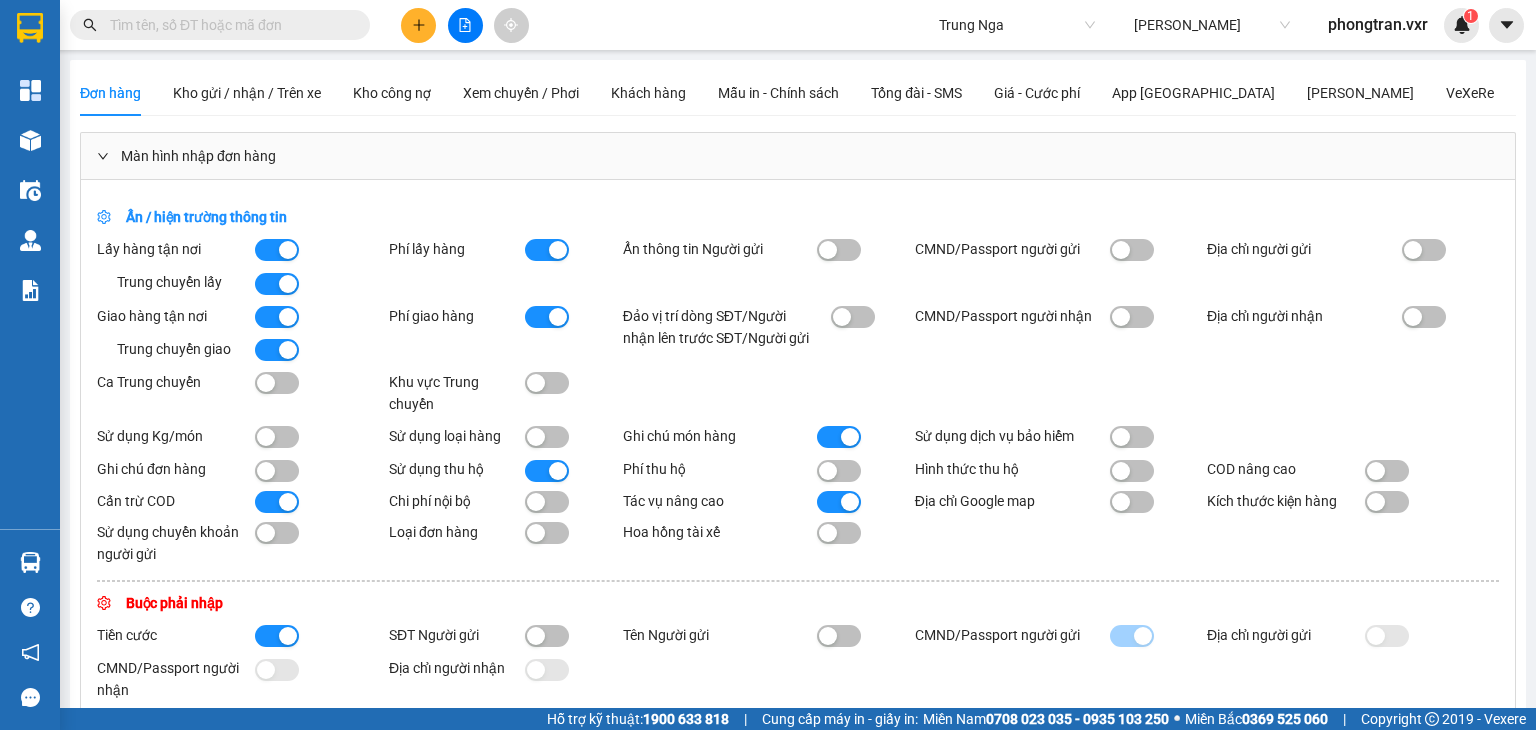 click on "Đơn hàng Kho gửi / nhận / Trên xe Kho công nợ Xem chuyến / Phơi Khách hàng Mẫu in - Chính sách Tổng đài - SMS Giá - Cước phí App Hàng Hóa Báo Cáo VeXeRe" at bounding box center (787, 93) 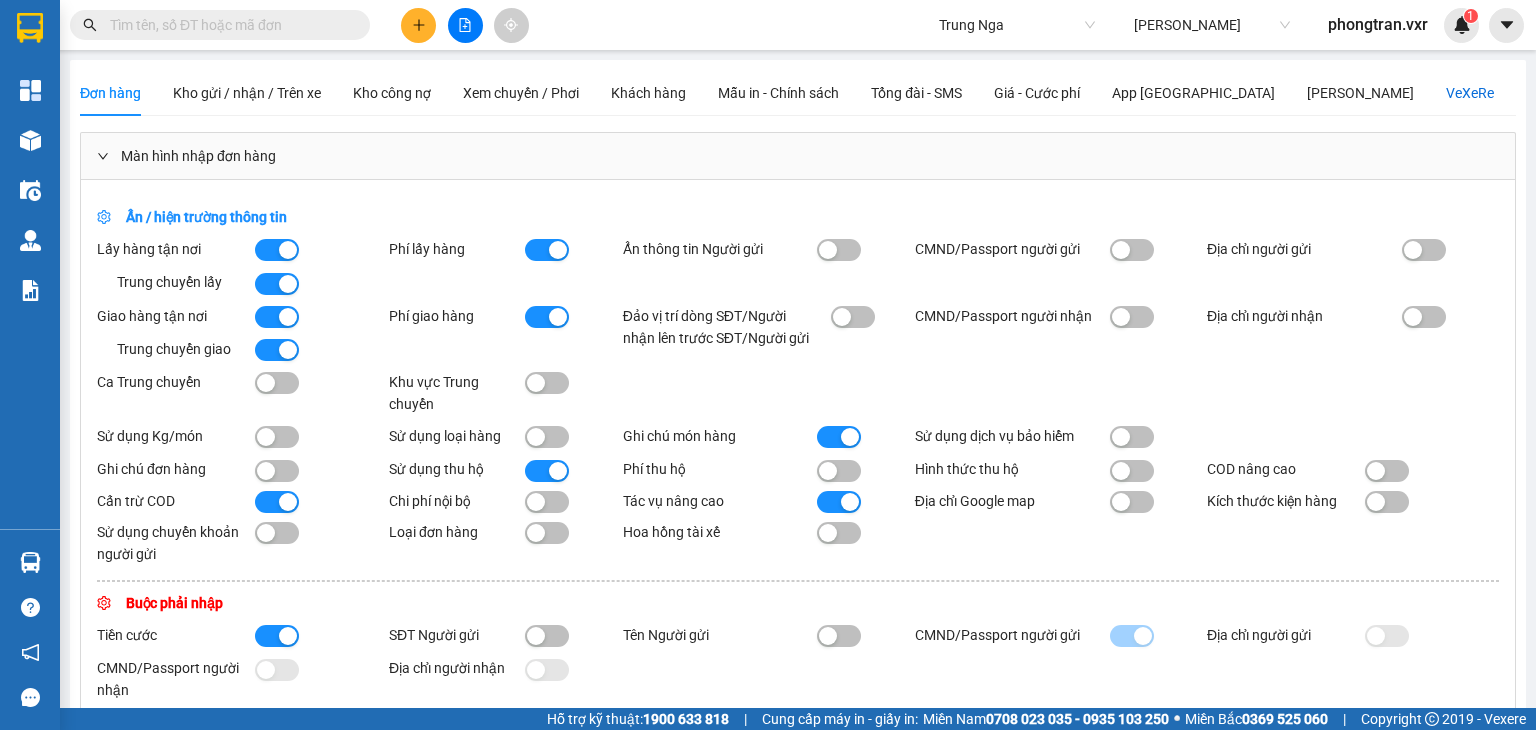 click on "VeXeRe" at bounding box center [1470, 93] 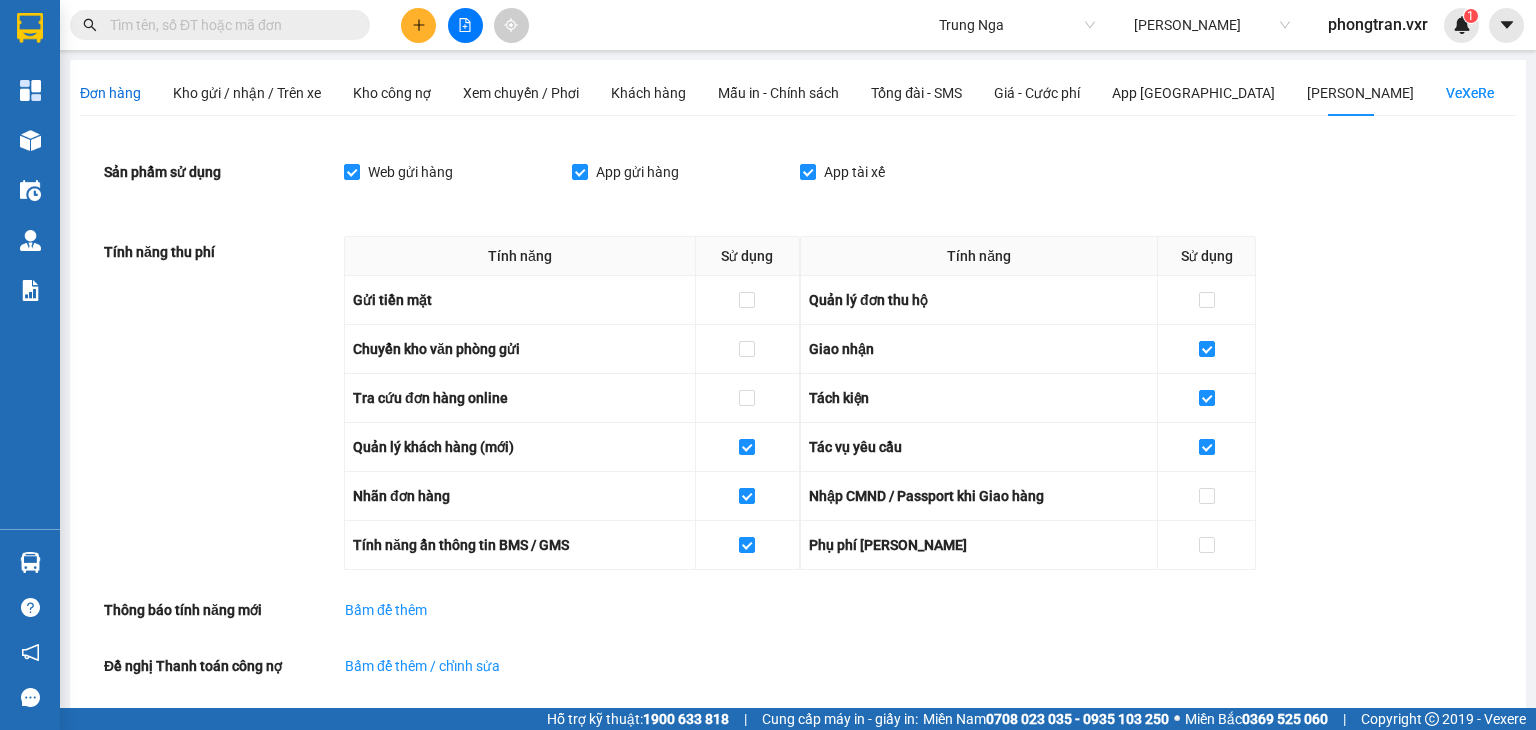 click on "Đơn hàng" at bounding box center (110, 93) 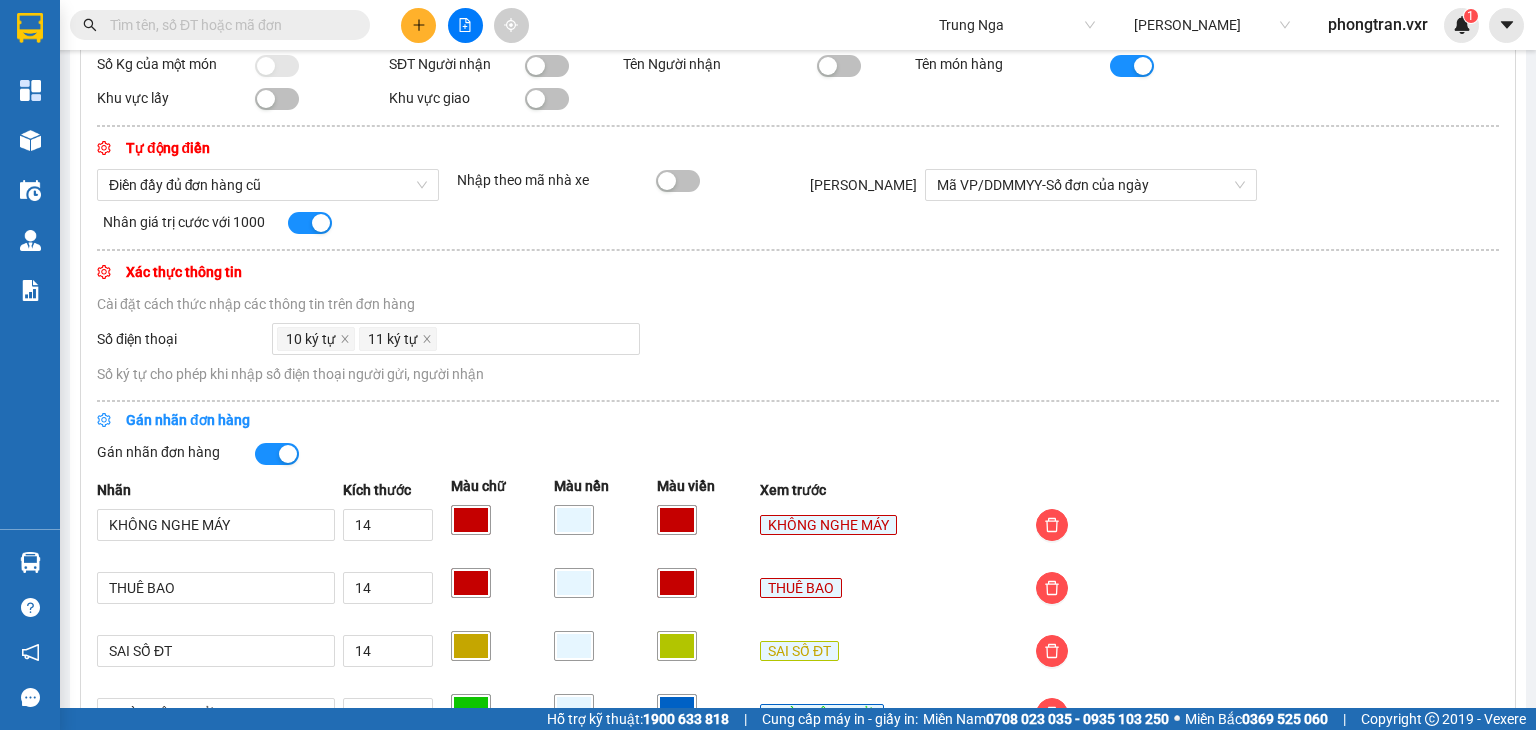 scroll, scrollTop: 615, scrollLeft: 0, axis: vertical 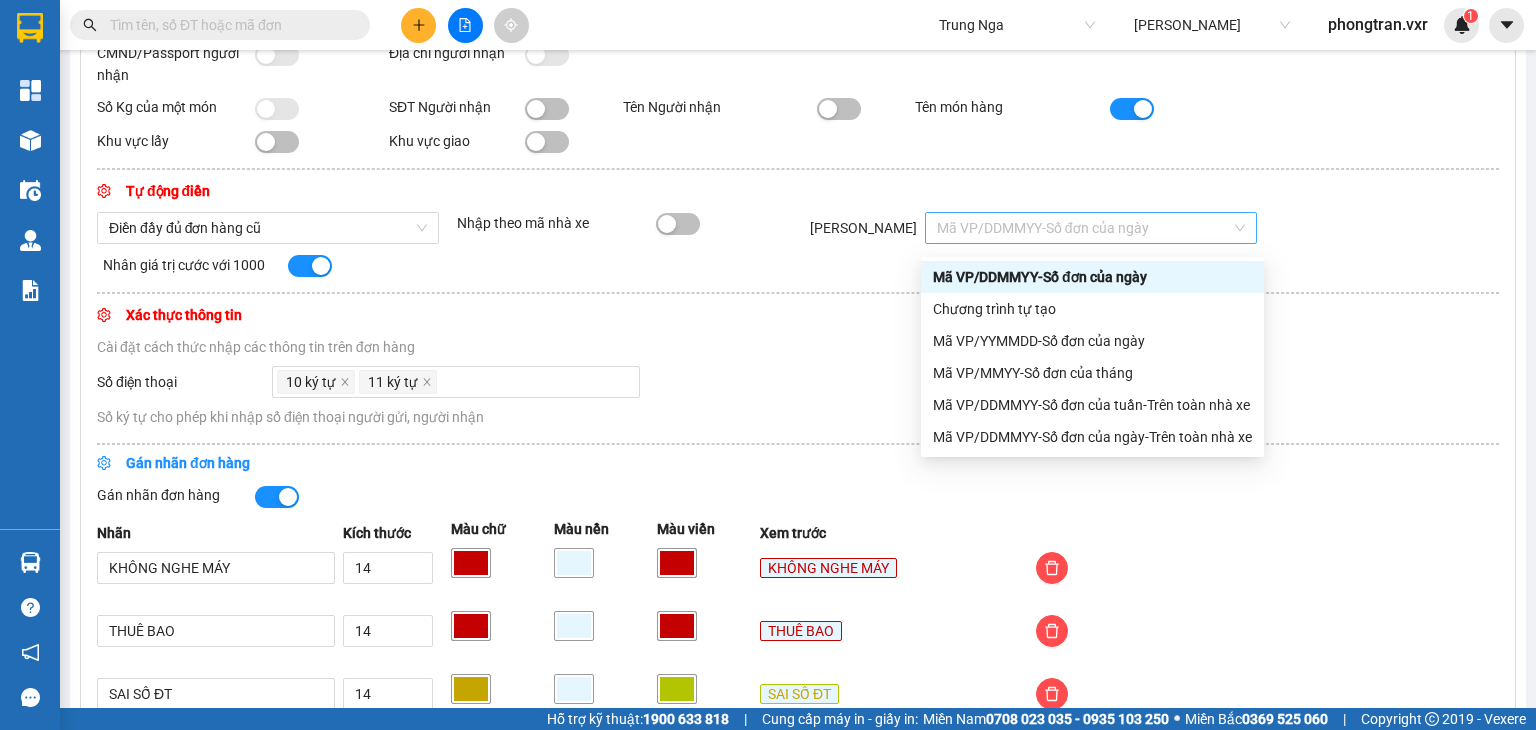 click on "Mã VP/DDMMYY-Số đơn của ngày" at bounding box center (1091, 228) 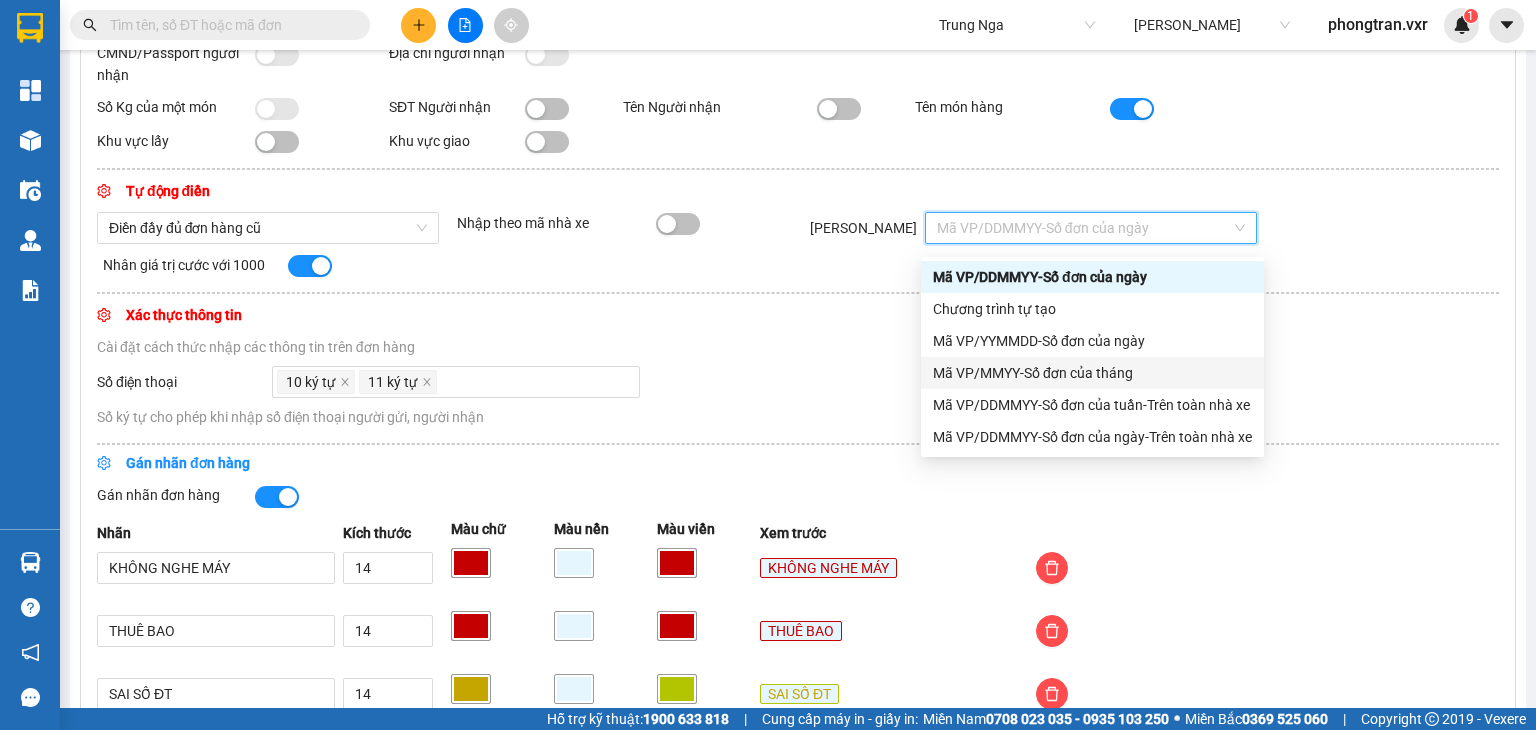 click on "Mã VP/MMYY-Số đơn của tháng" at bounding box center (1092, 373) 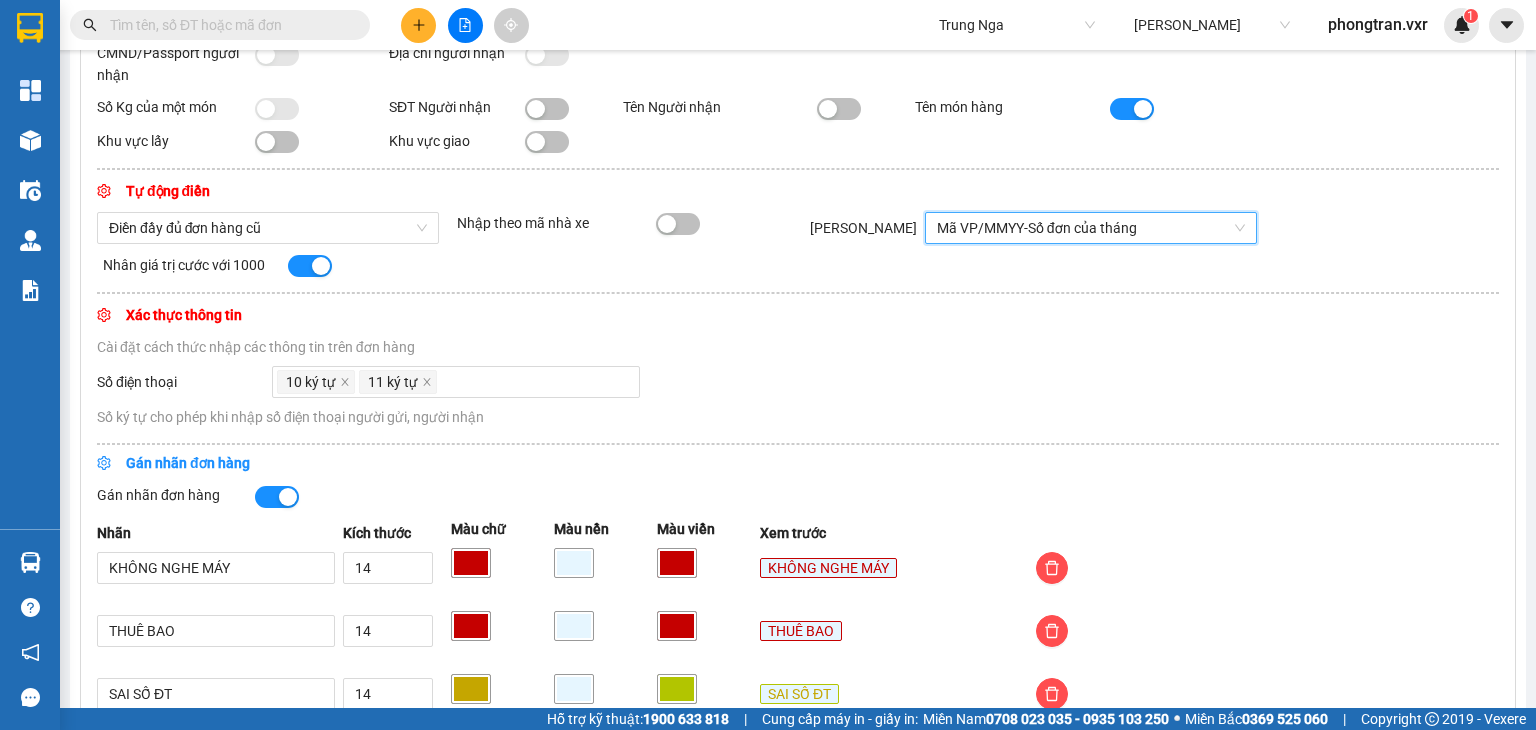 scroll, scrollTop: 1103, scrollLeft: 0, axis: vertical 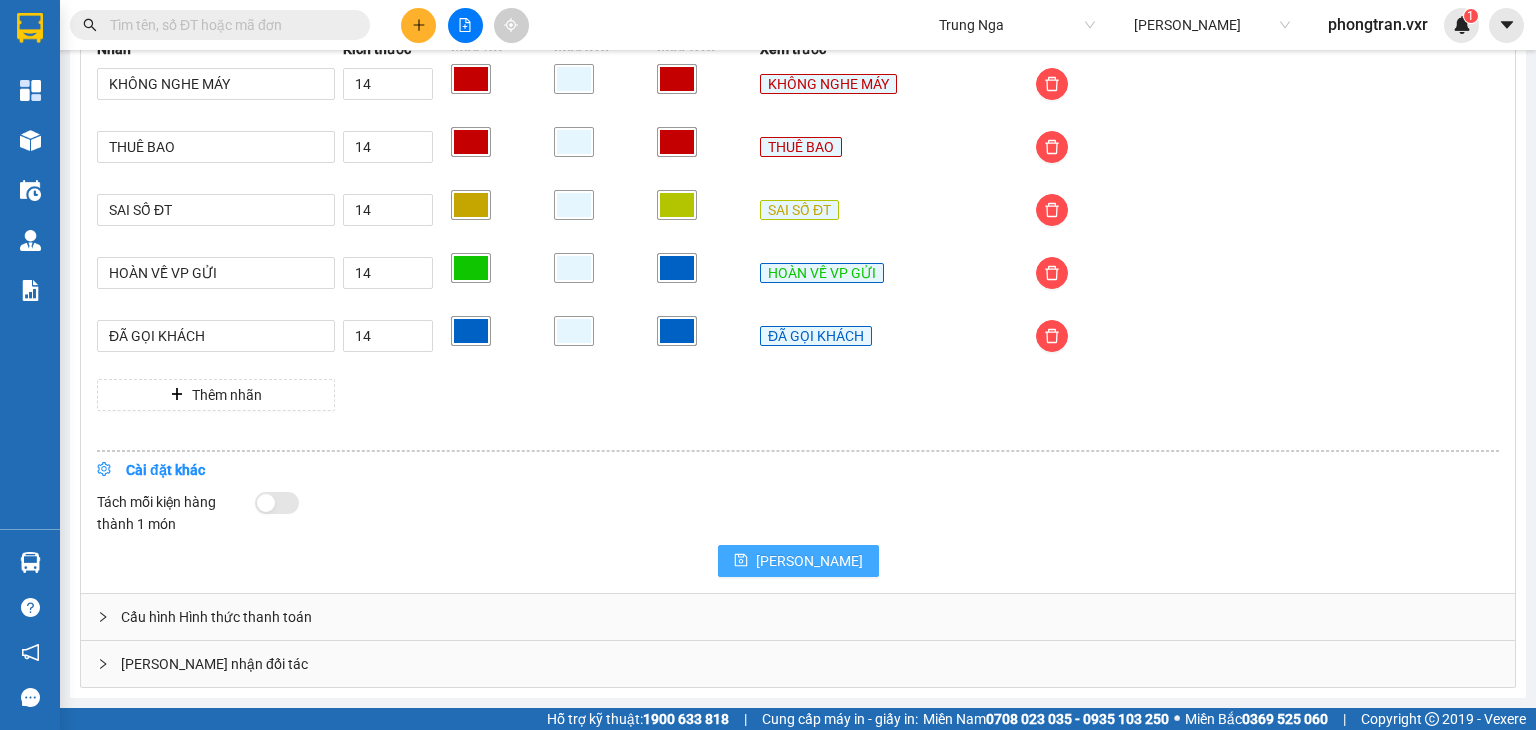 click on "[PERSON_NAME]" at bounding box center [798, 561] 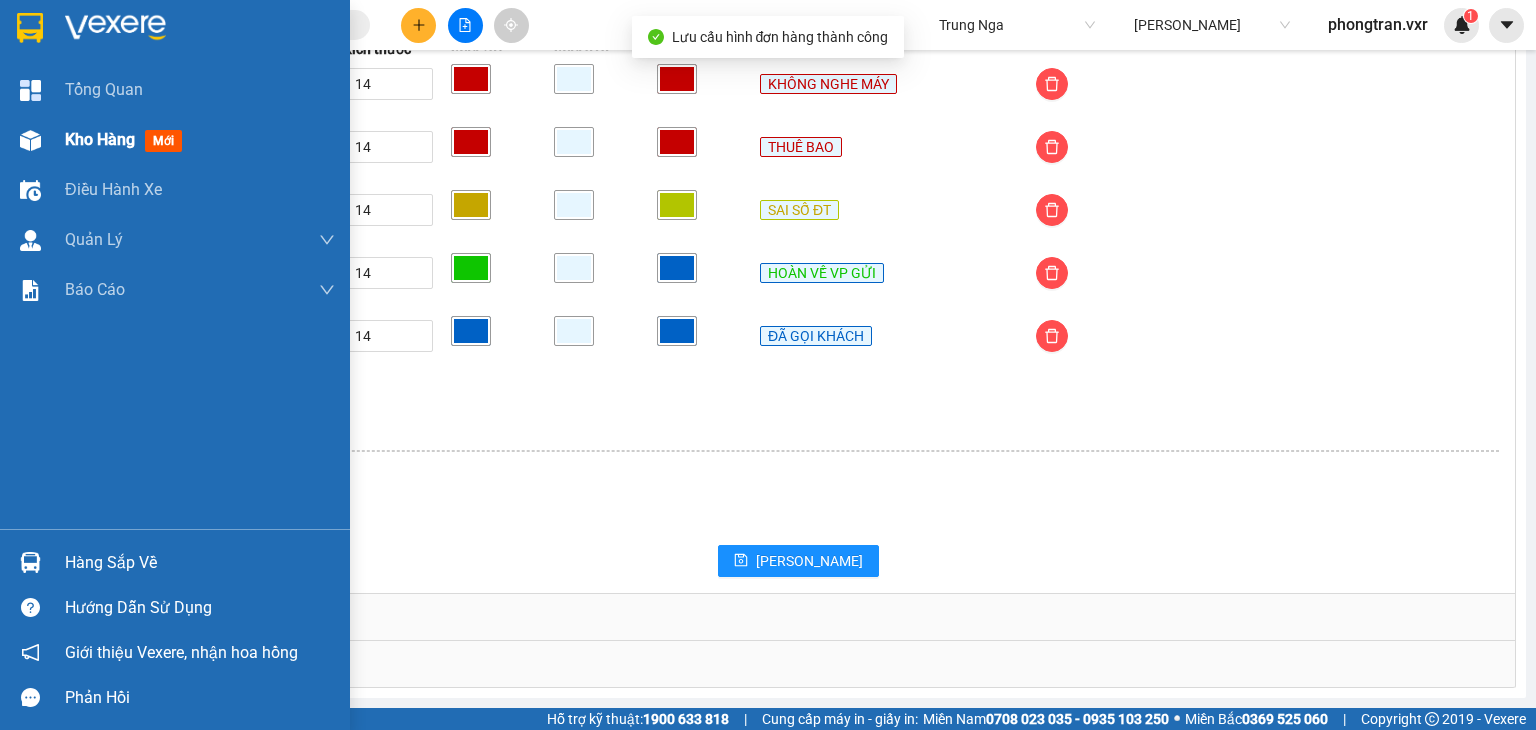 click on "Kho hàng mới" at bounding box center [175, 140] 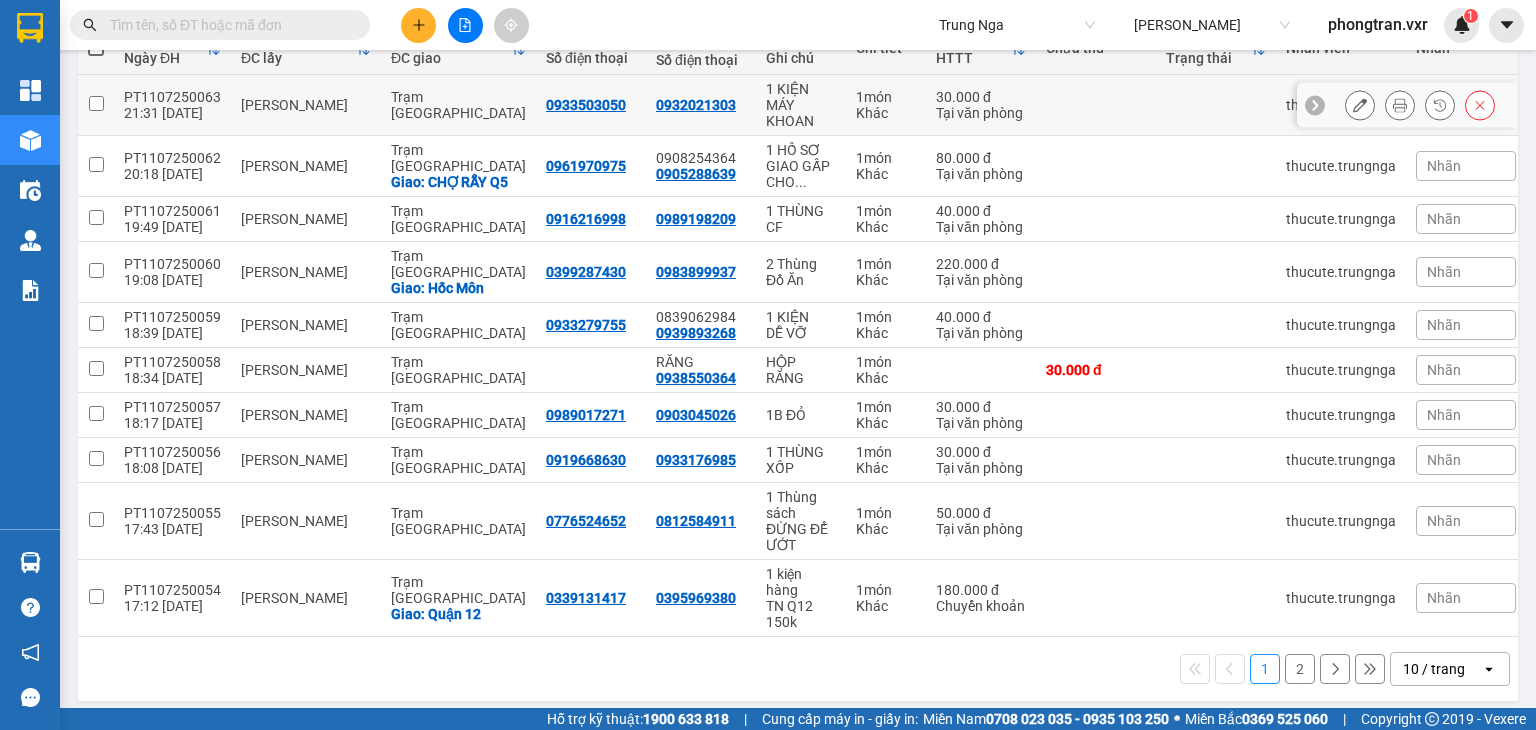 scroll, scrollTop: 0, scrollLeft: 0, axis: both 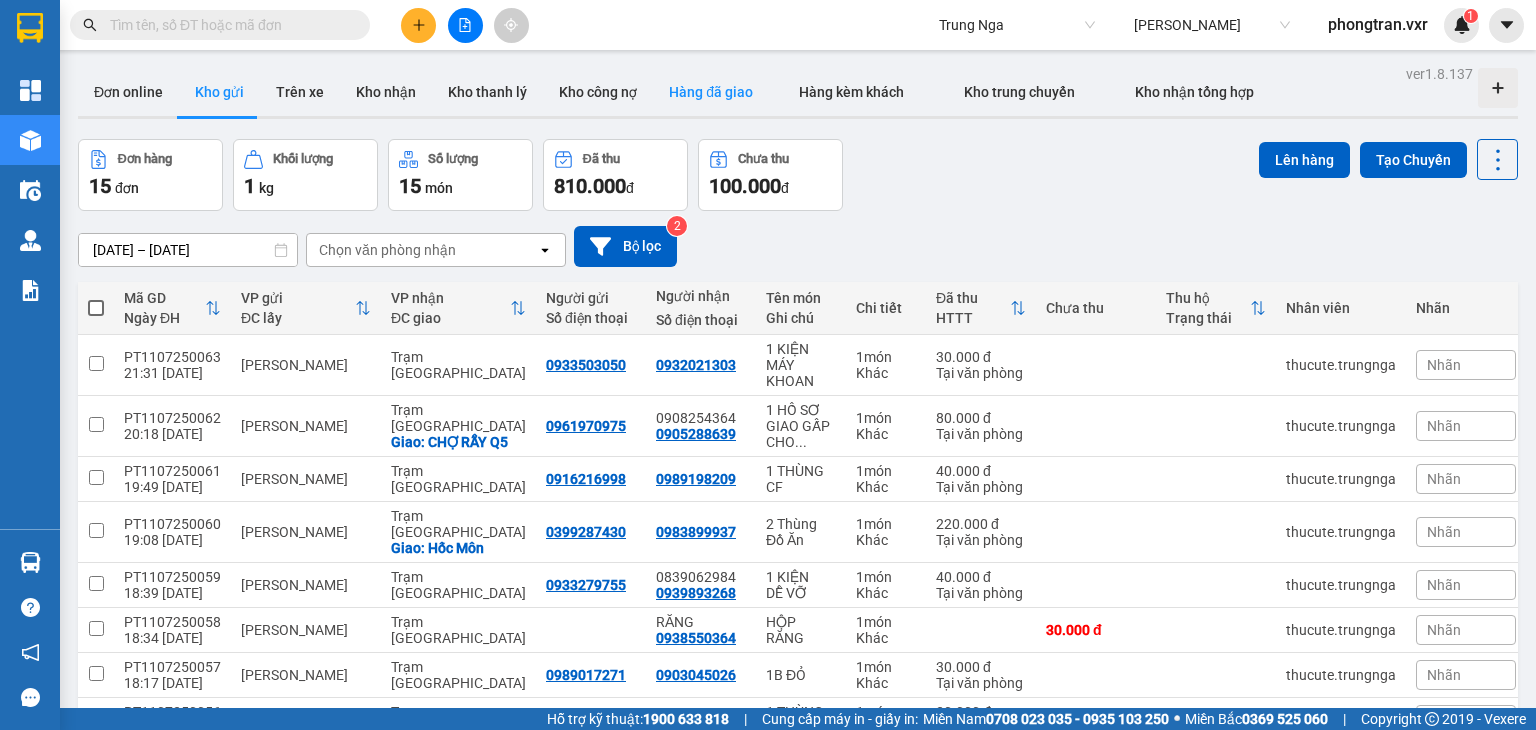 click on "Hàng đã giao" at bounding box center [711, 92] 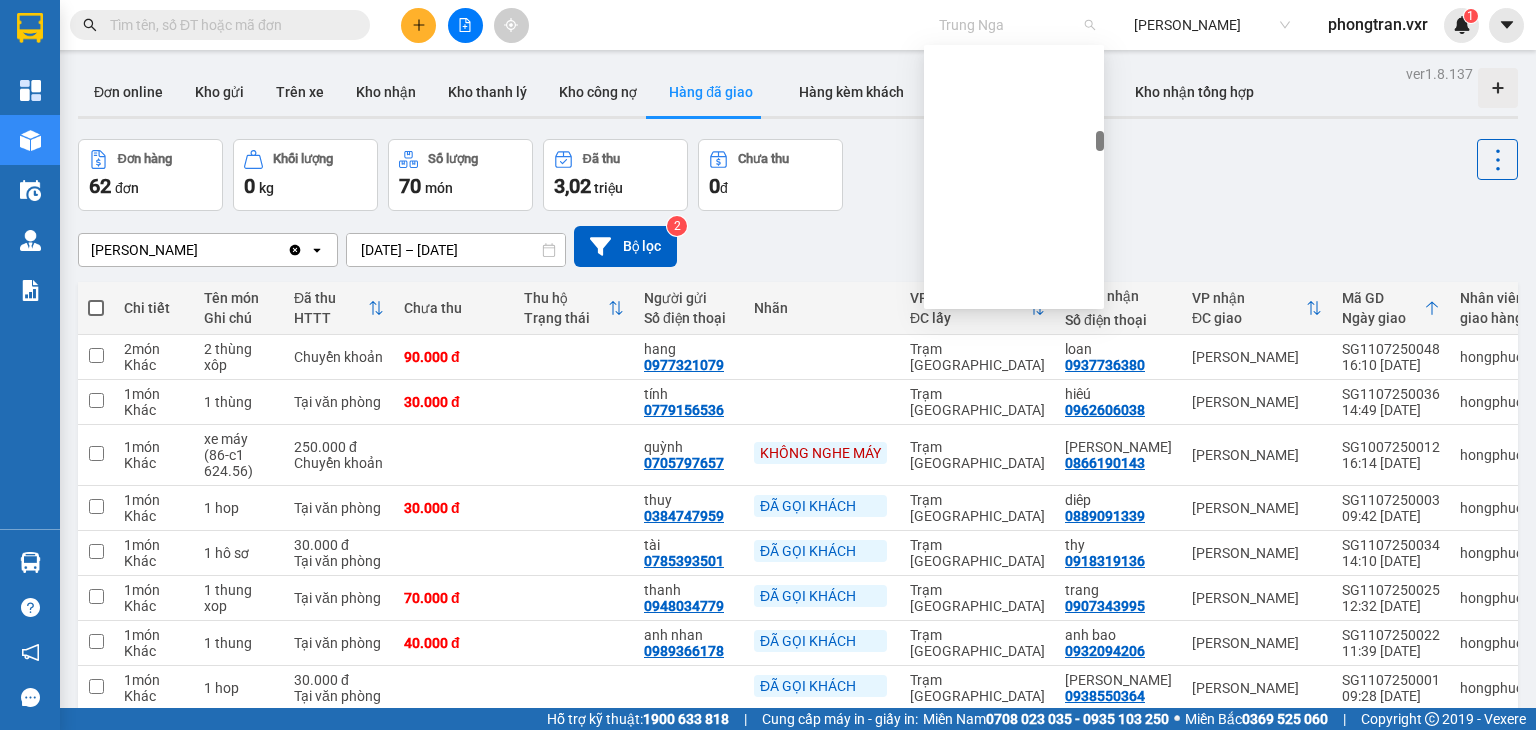 scroll, scrollTop: 6304, scrollLeft: 0, axis: vertical 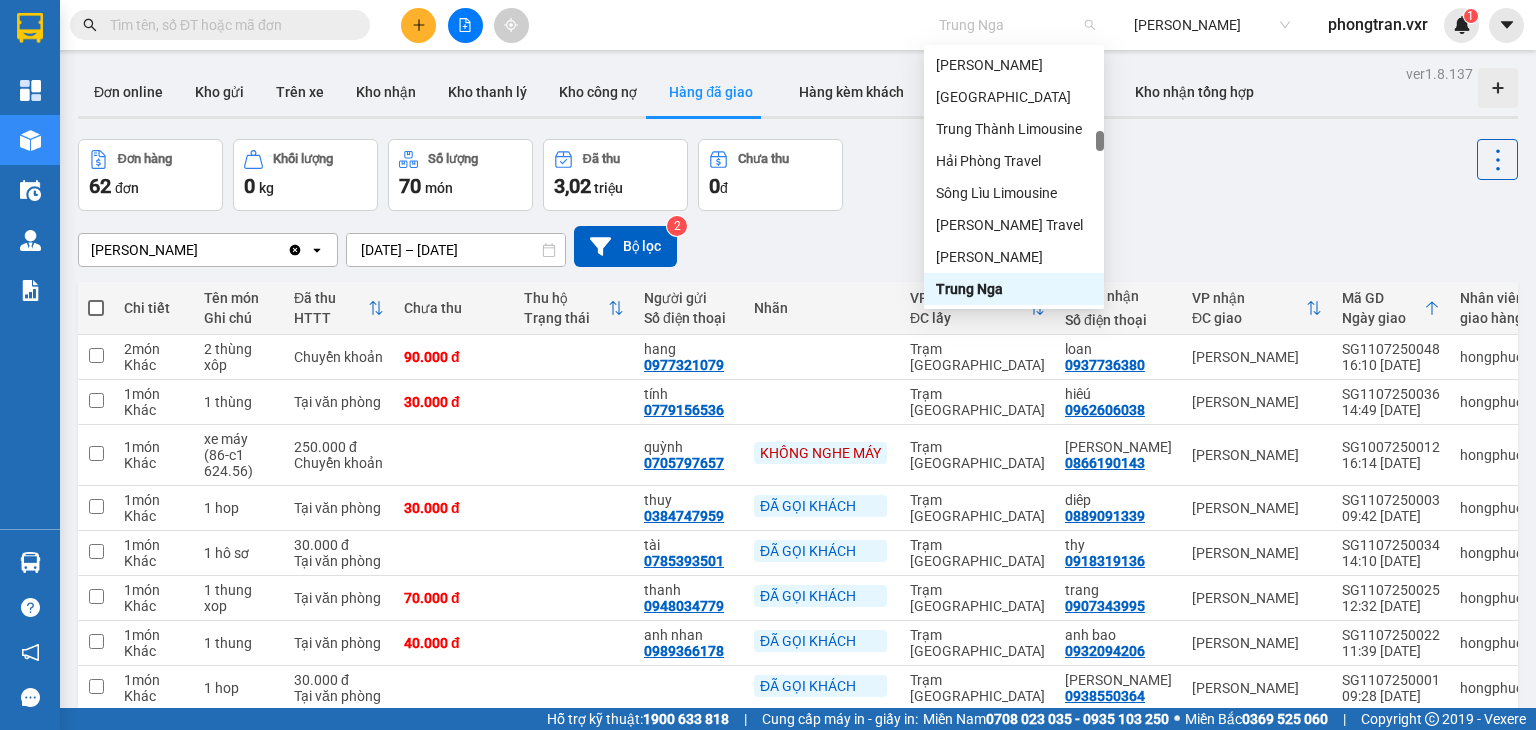 type 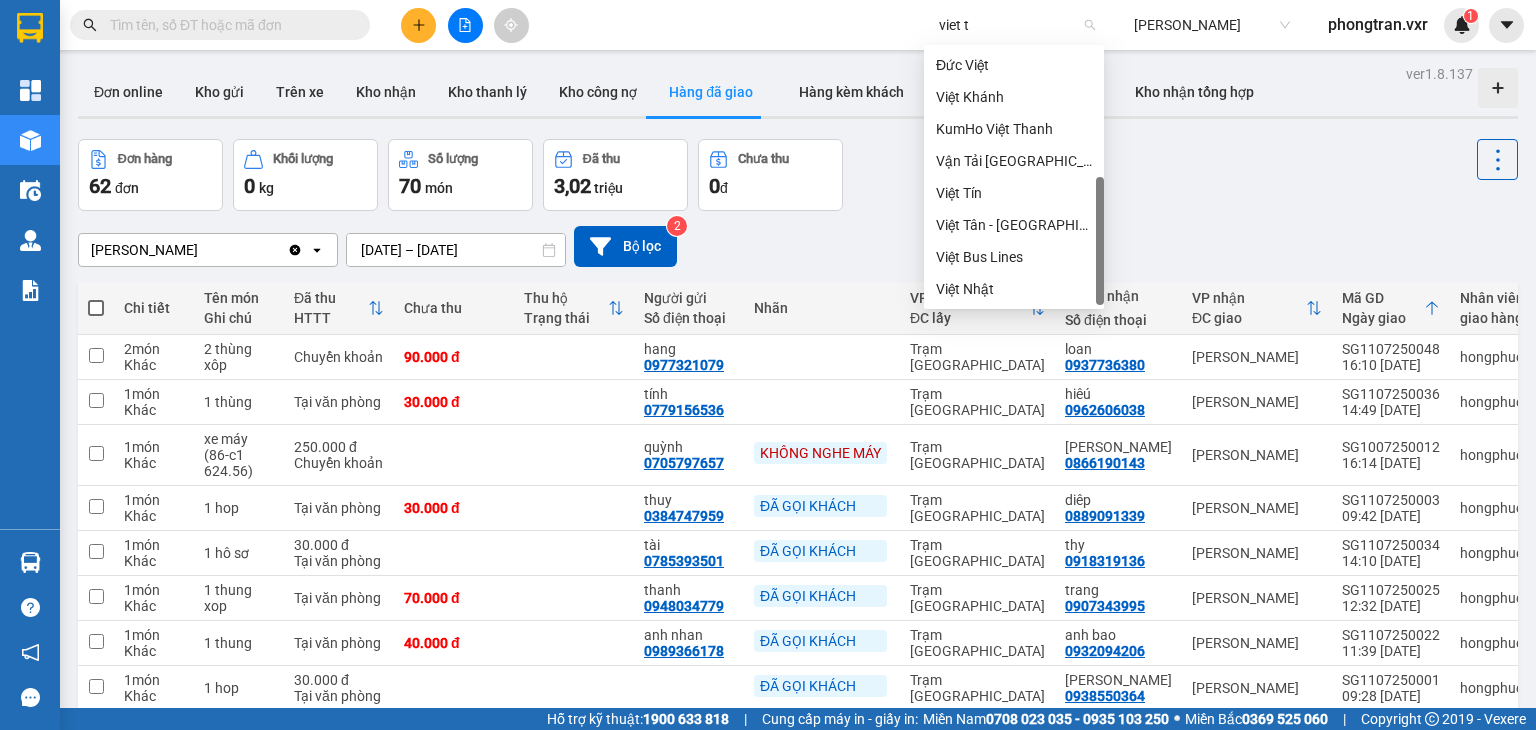 scroll, scrollTop: 0, scrollLeft: 0, axis: both 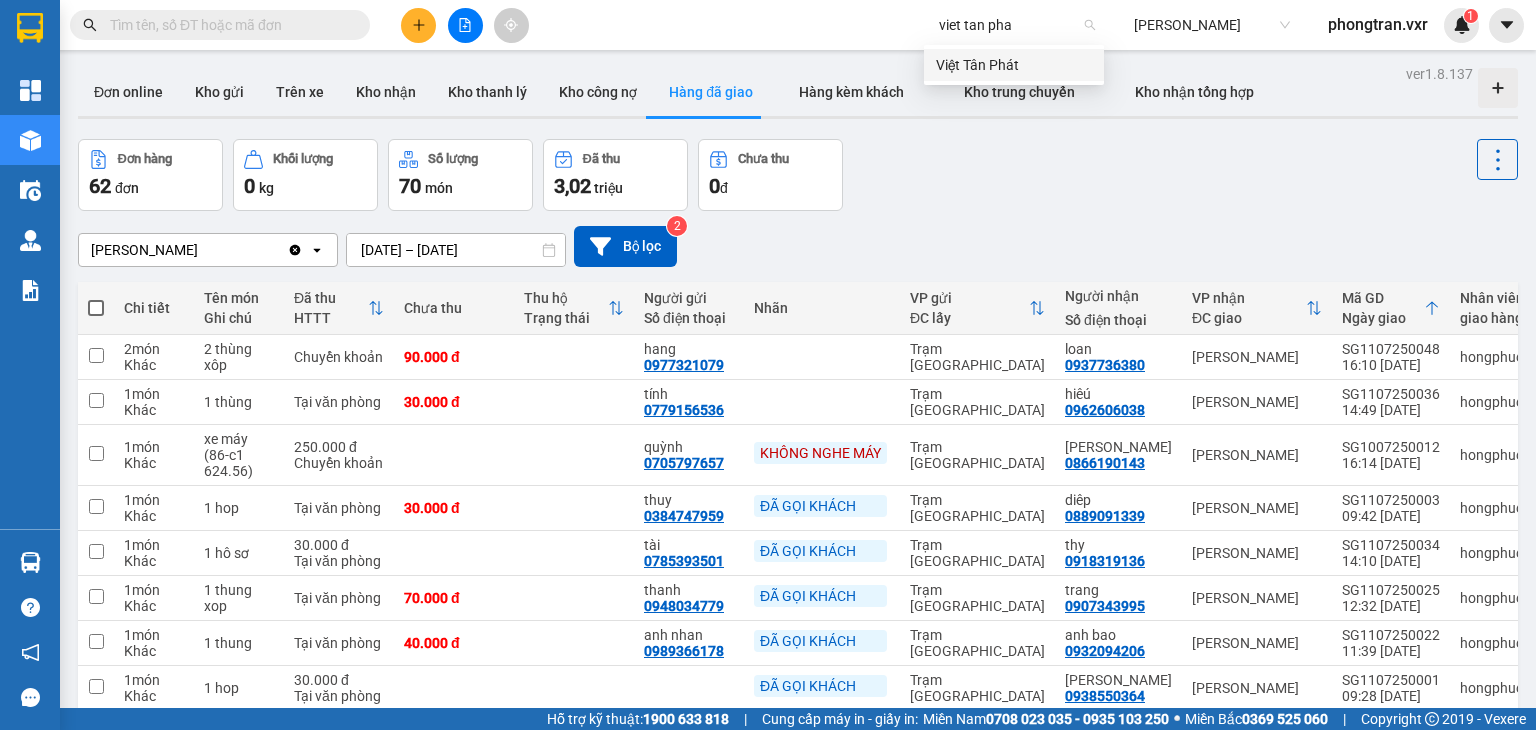 type on "viet tan phat" 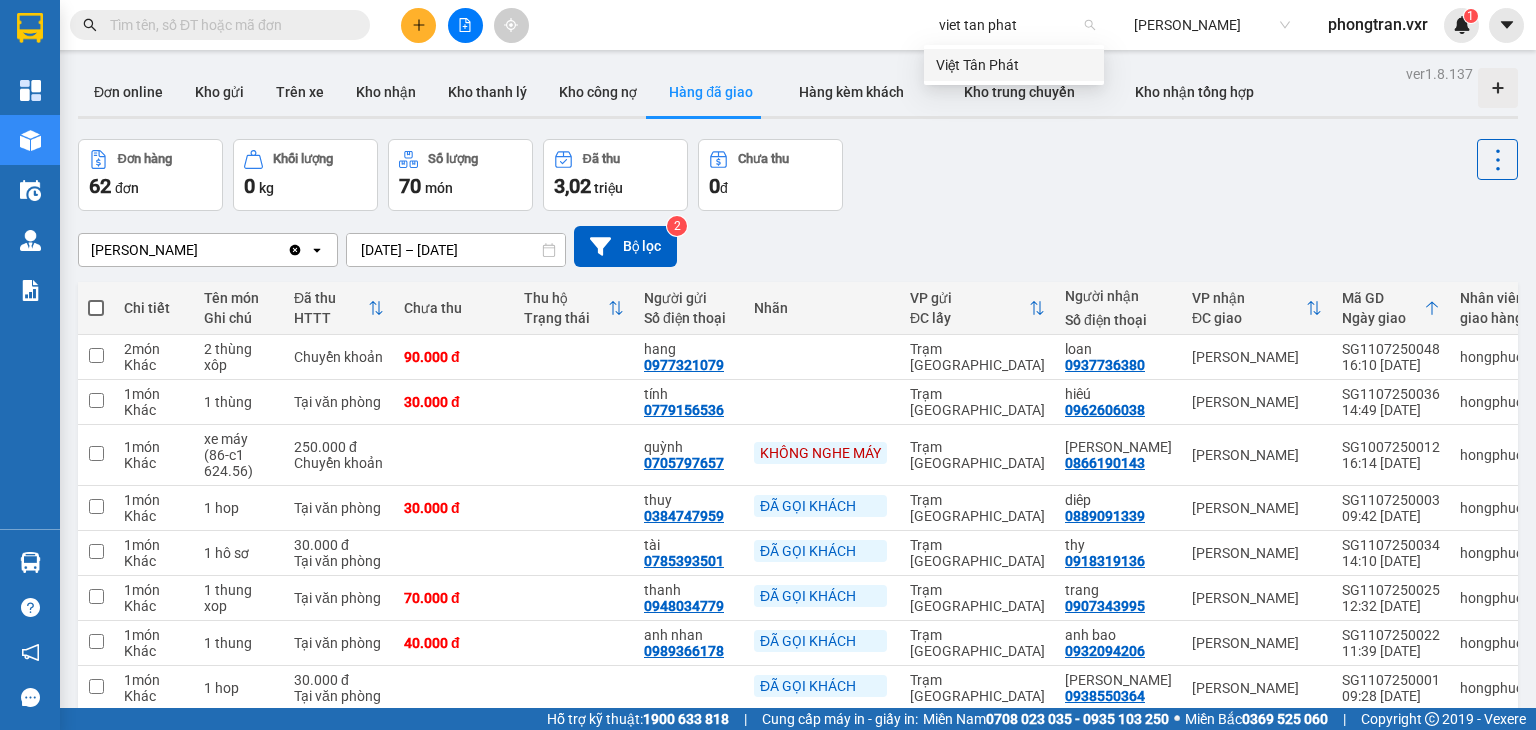 type 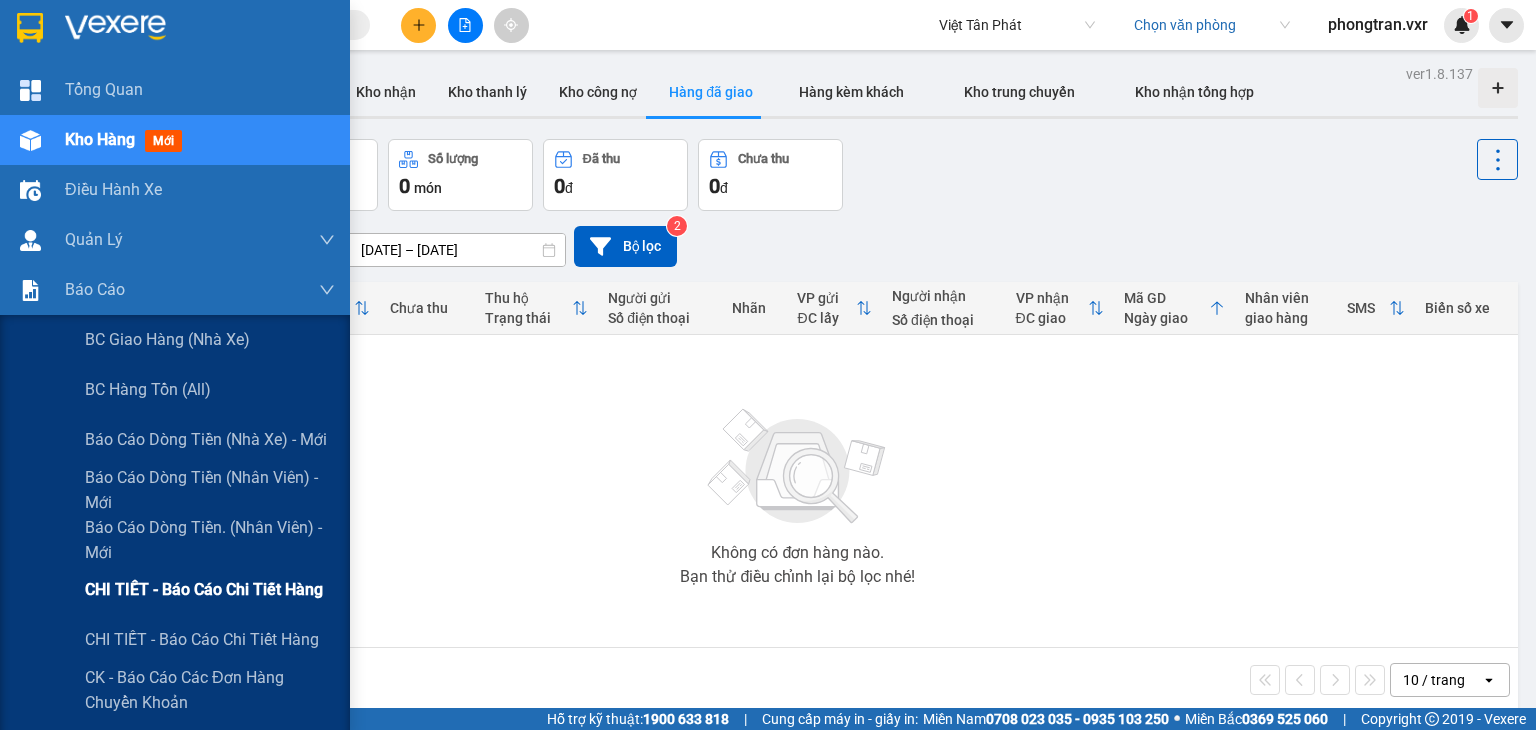 click on "CHI TIẾT - Báo cáo chi tiết hàng" at bounding box center [210, 590] 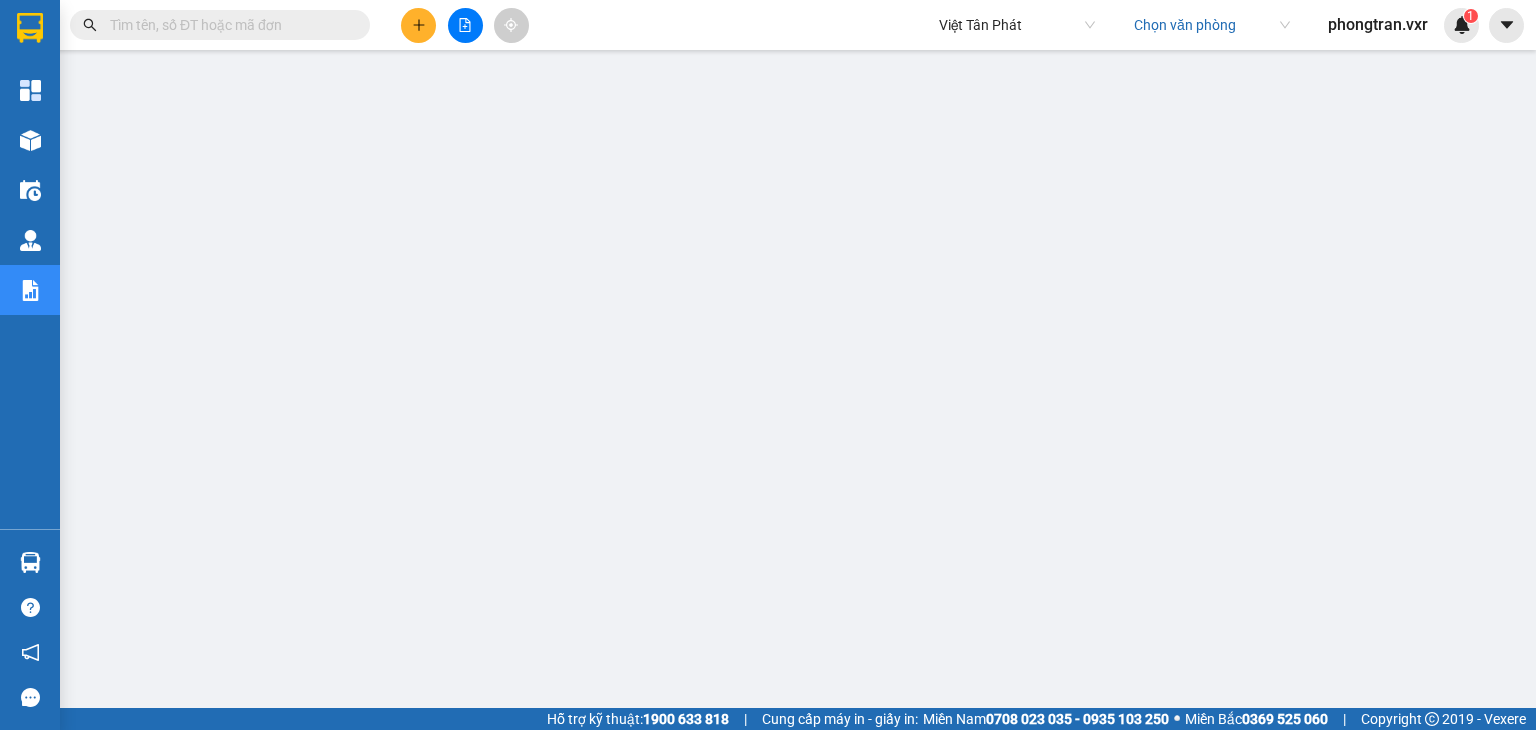 scroll, scrollTop: 0, scrollLeft: 0, axis: both 